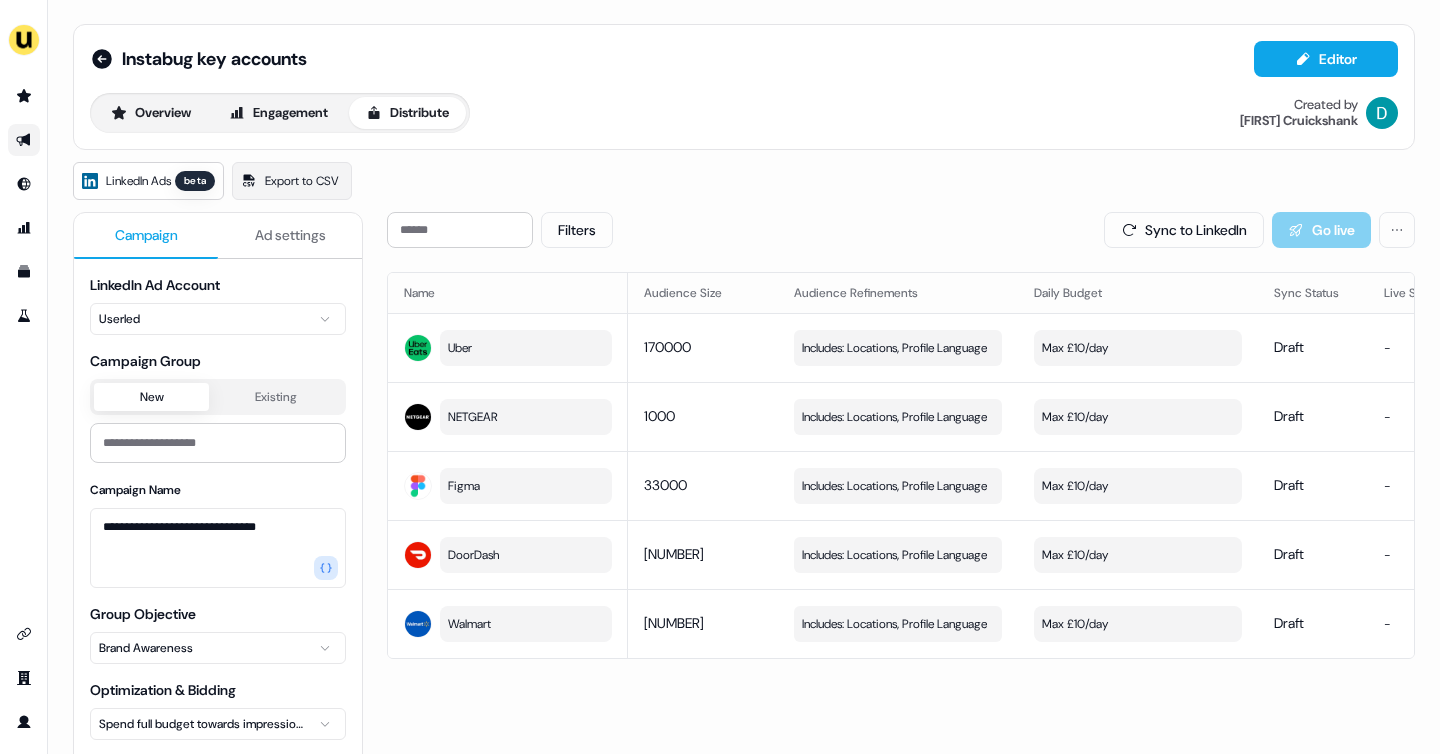 scroll, scrollTop: 0, scrollLeft: 0, axis: both 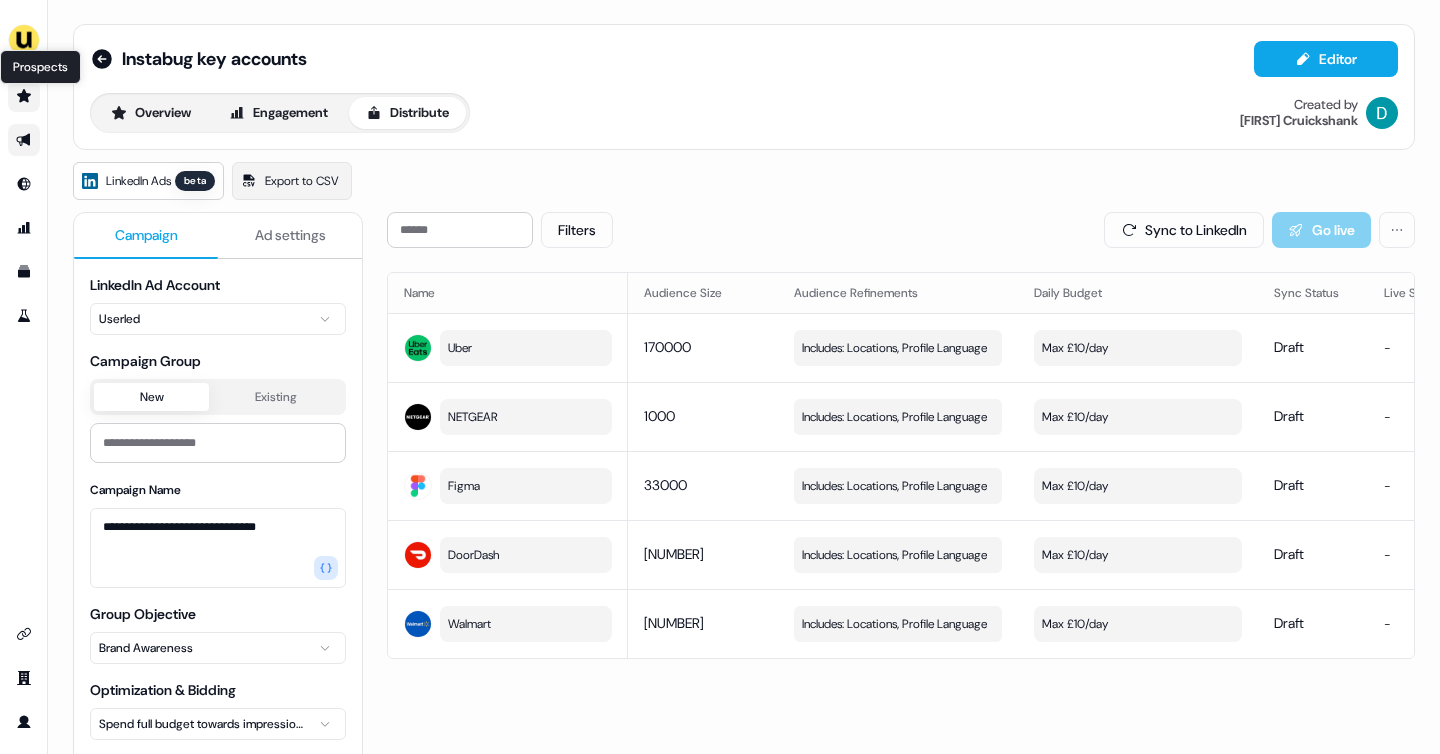 click 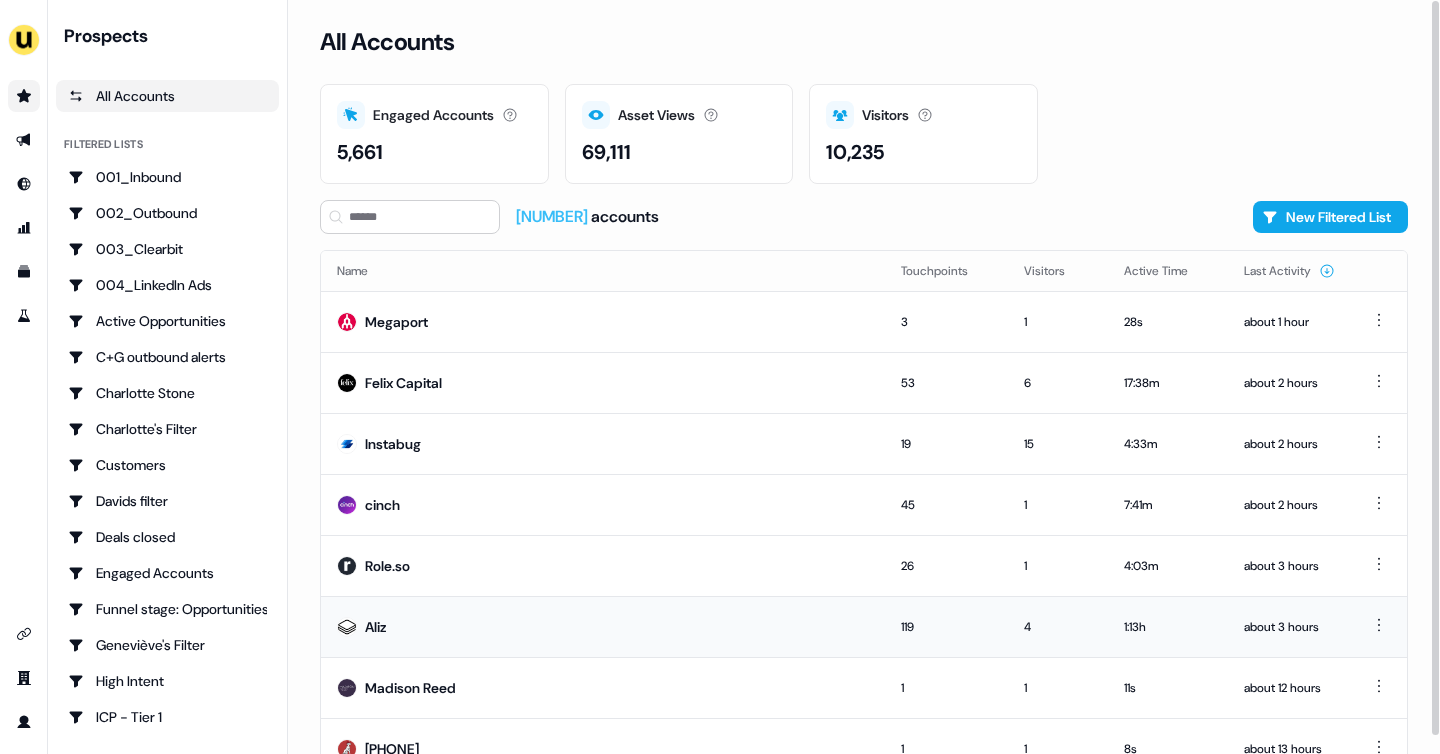 scroll, scrollTop: 81, scrollLeft: 0, axis: vertical 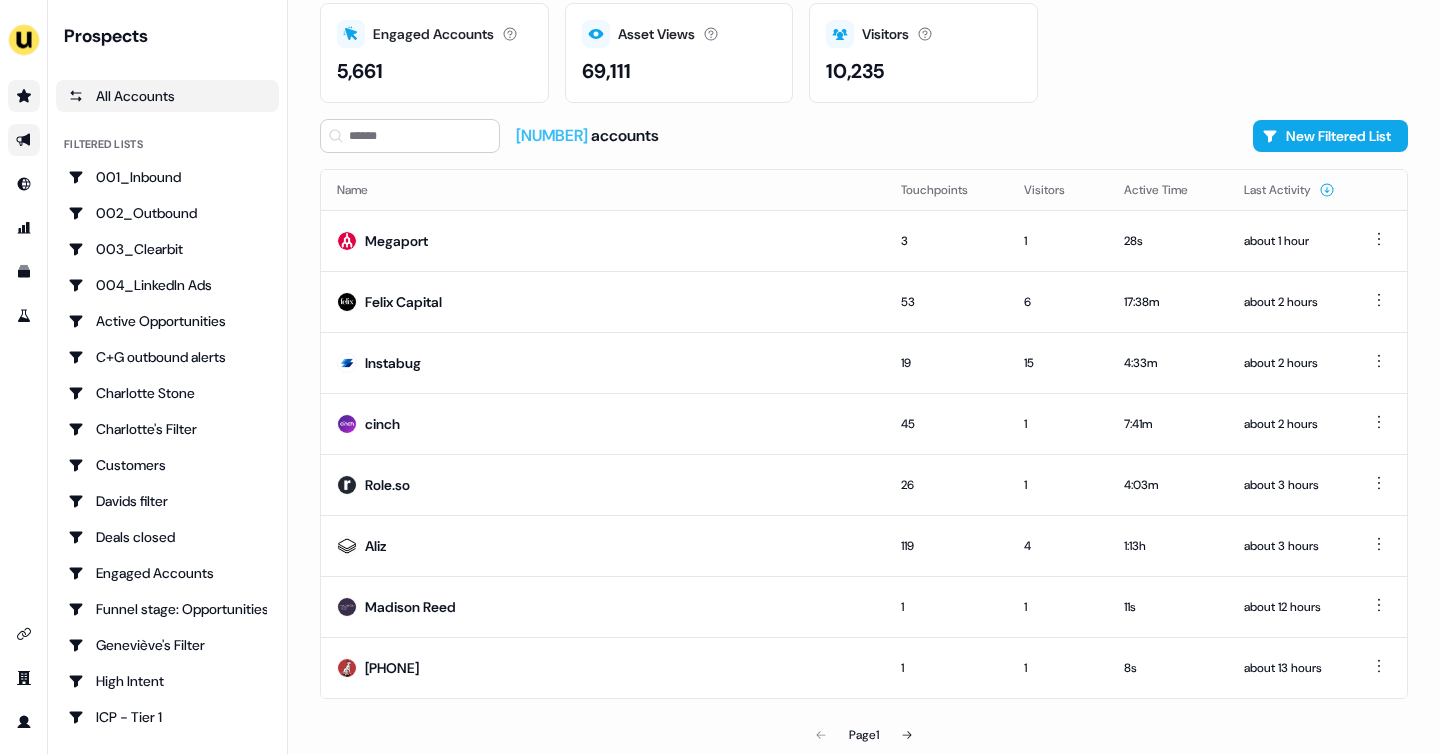 click at bounding box center (24, 140) 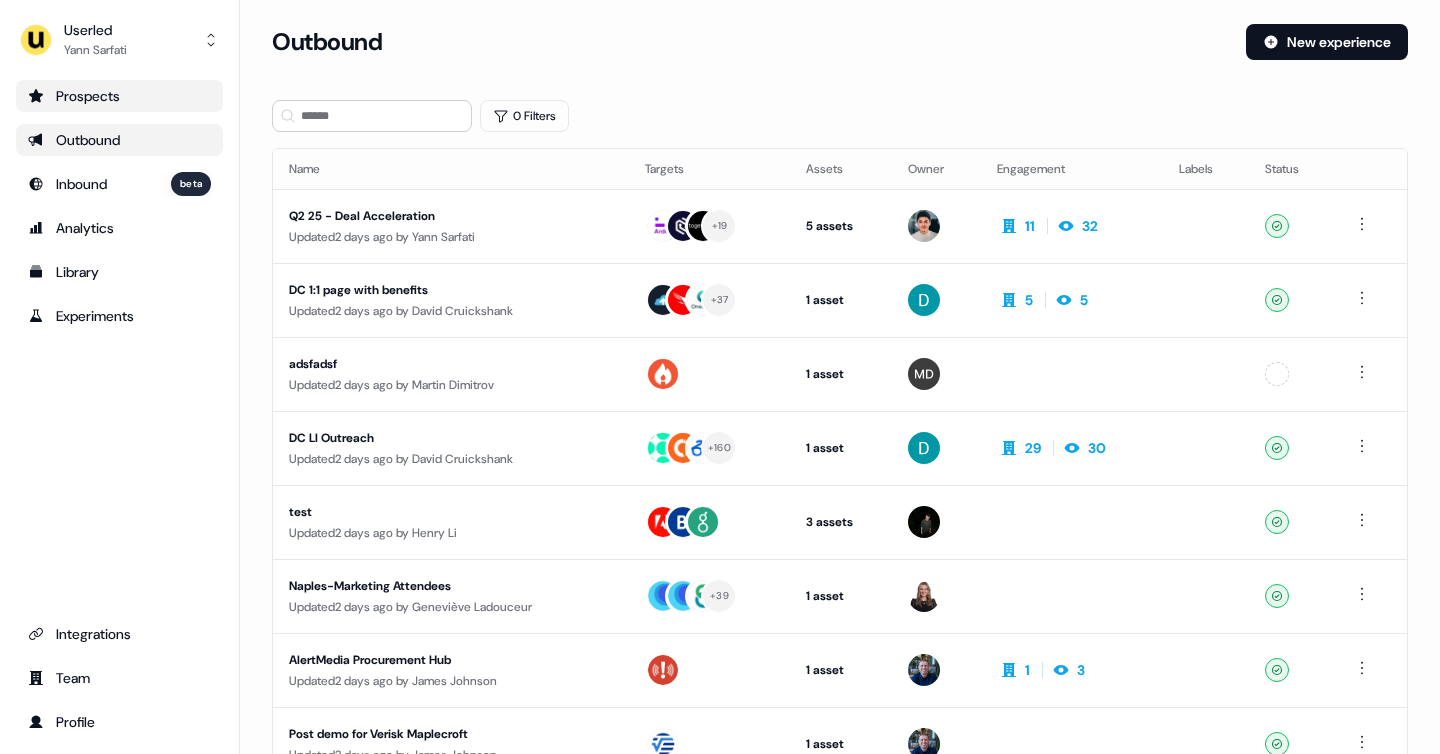 click on "Prospects" at bounding box center [119, 96] 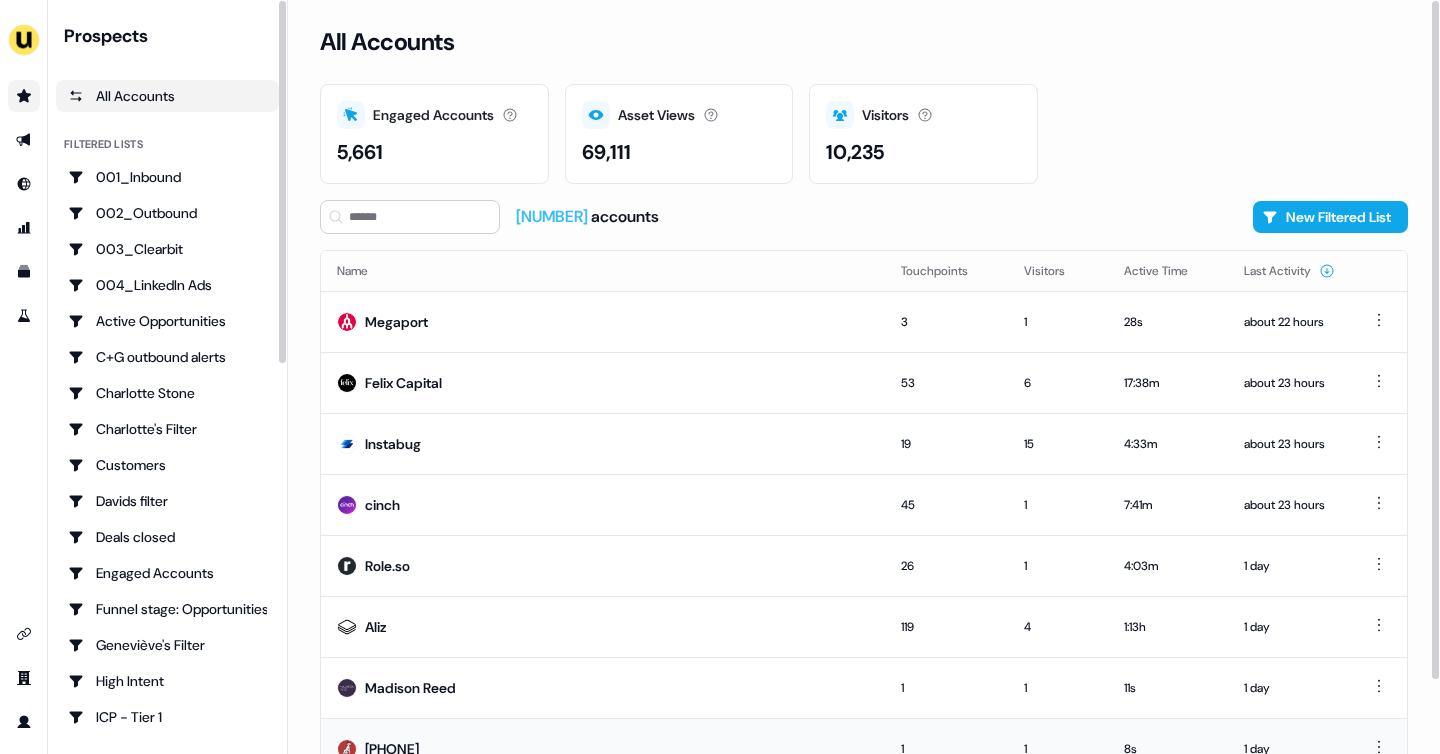 scroll, scrollTop: 0, scrollLeft: 0, axis: both 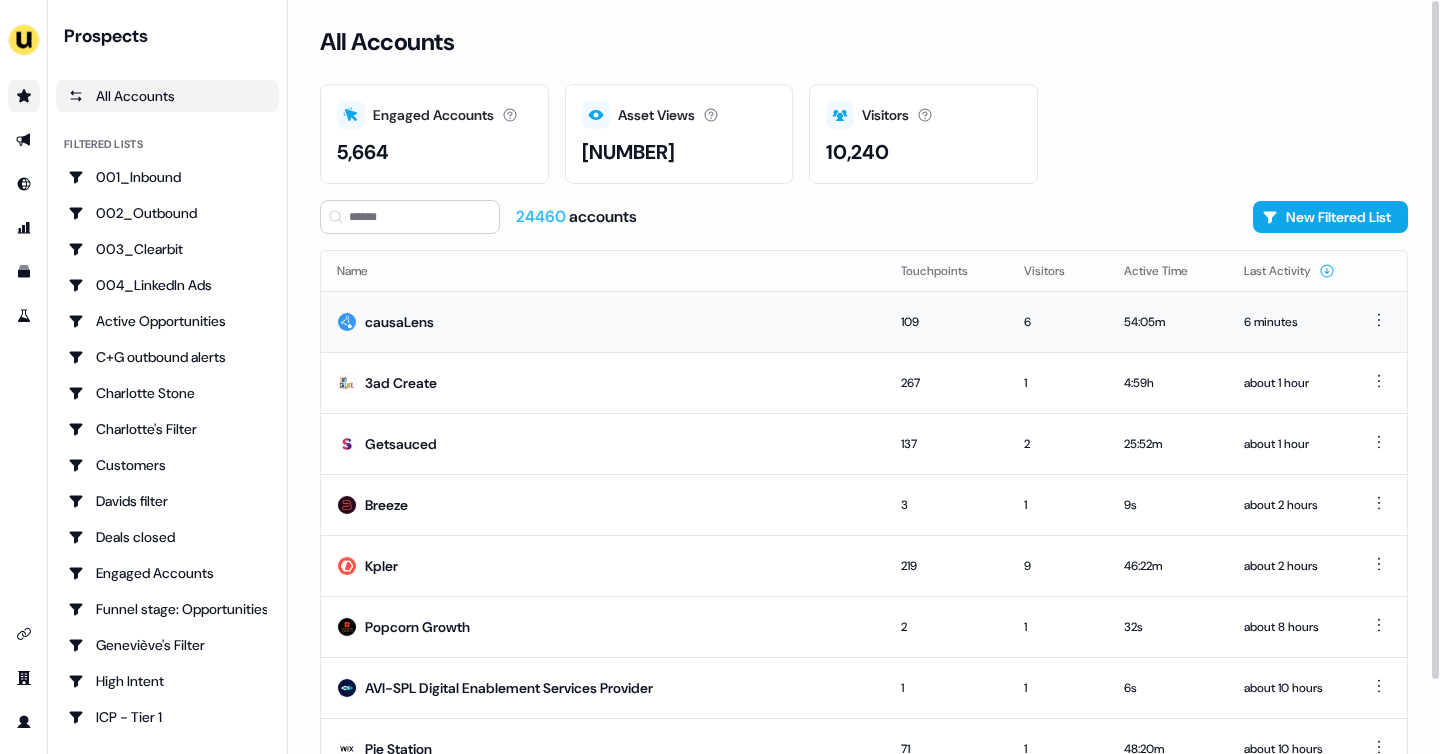 click on "causaLens" at bounding box center [603, 321] 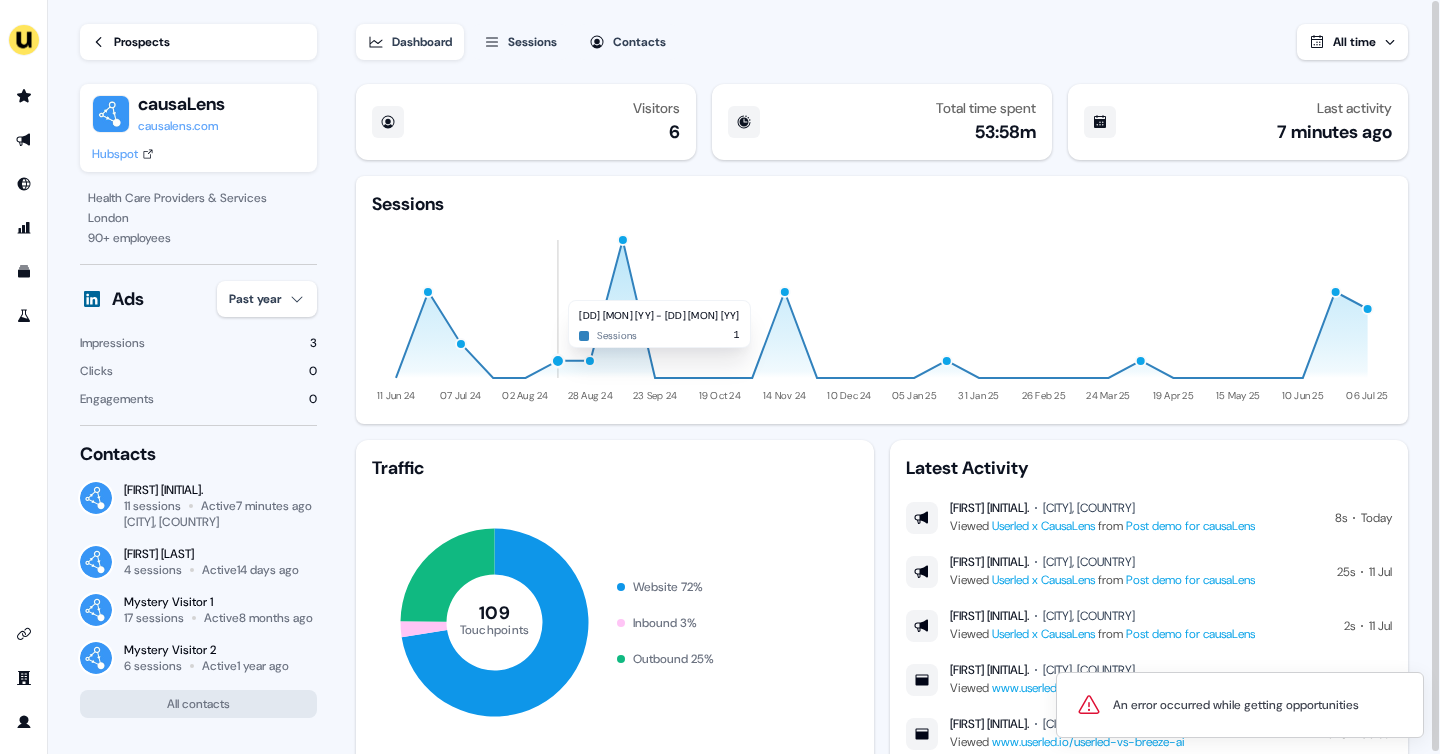 click 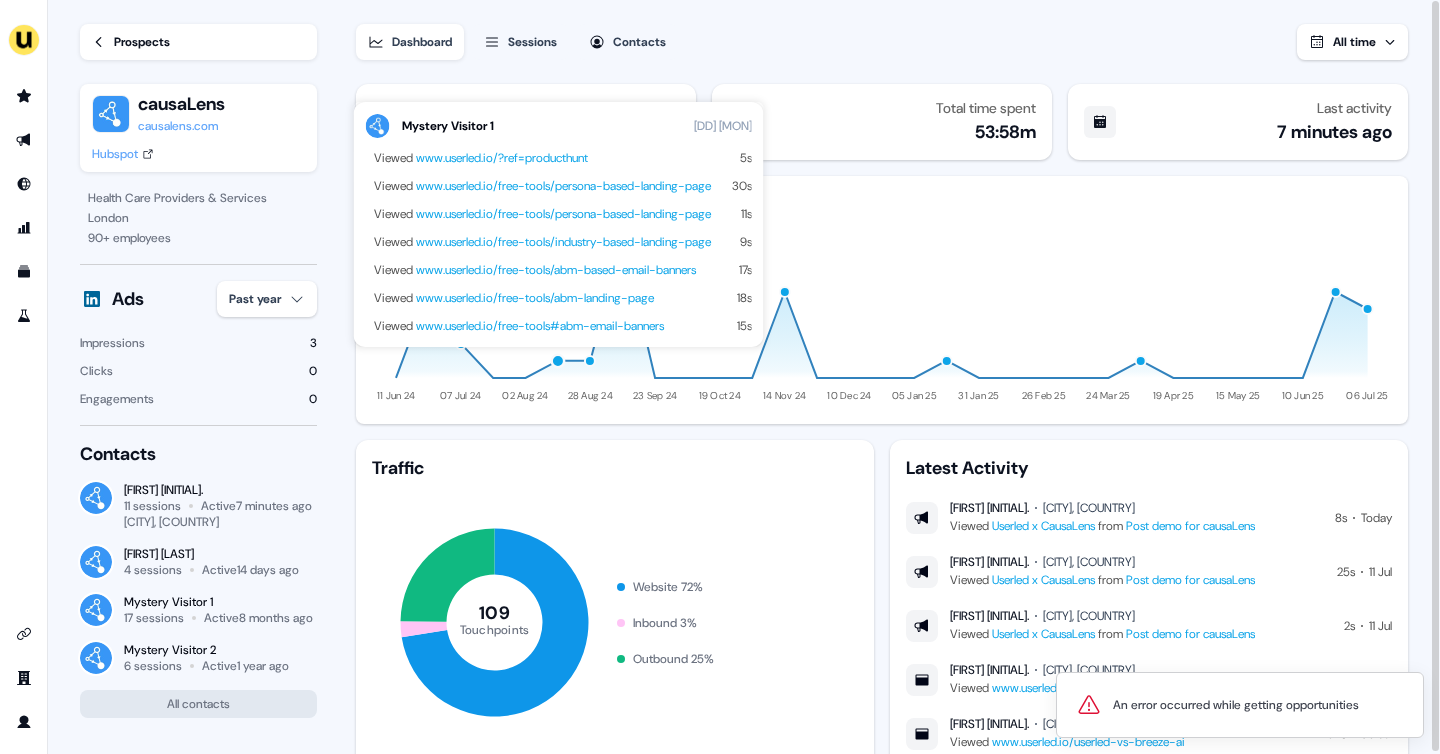 click 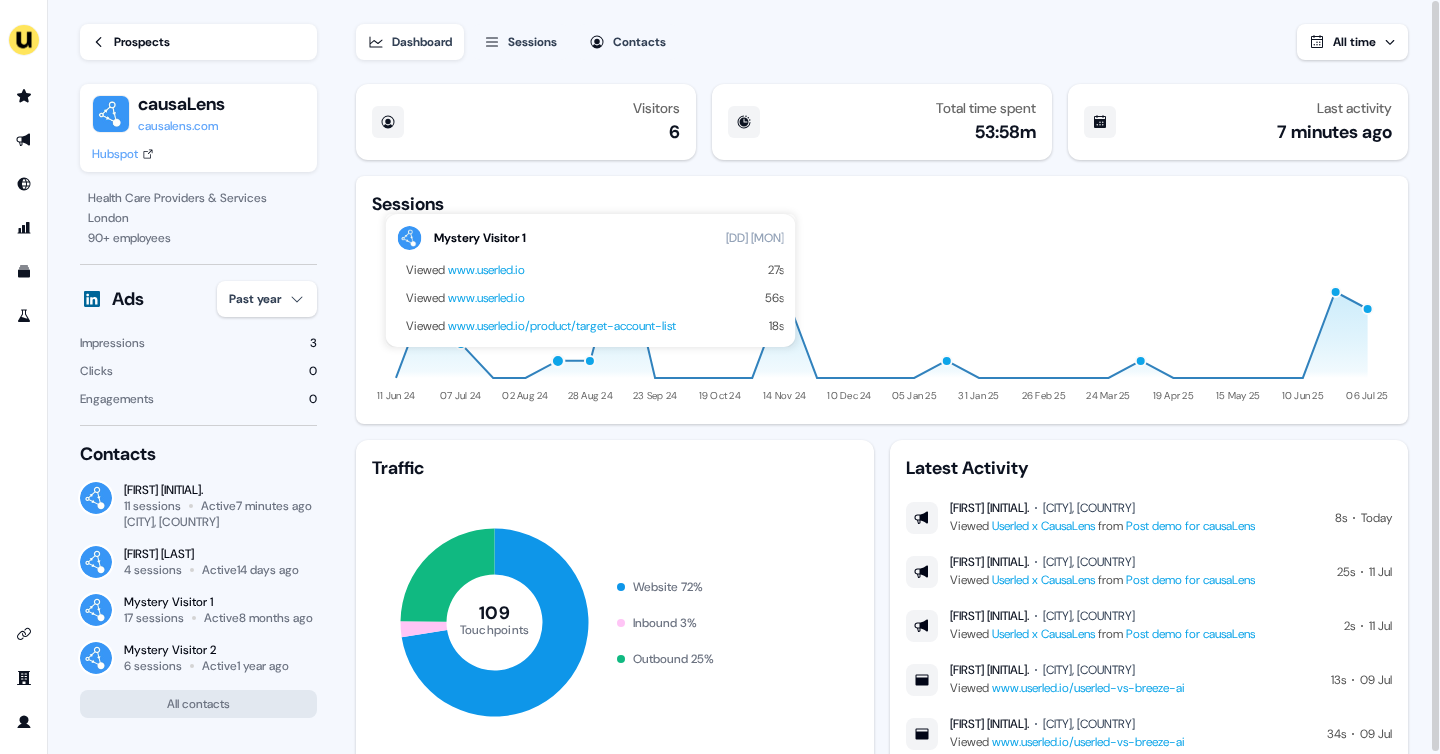 click on "11 Jun 24 07 Jul 24 02 Aug 24 28 Aug 24 23 Sep 24 19 Oct 24 14 Nov 24 10 Dec 24 05 Jan 25 31 Jan 25 26 Feb 25 24 Mar 25 19 Apr 25 15 May 25 10 Jun 25 06 Jul 25" 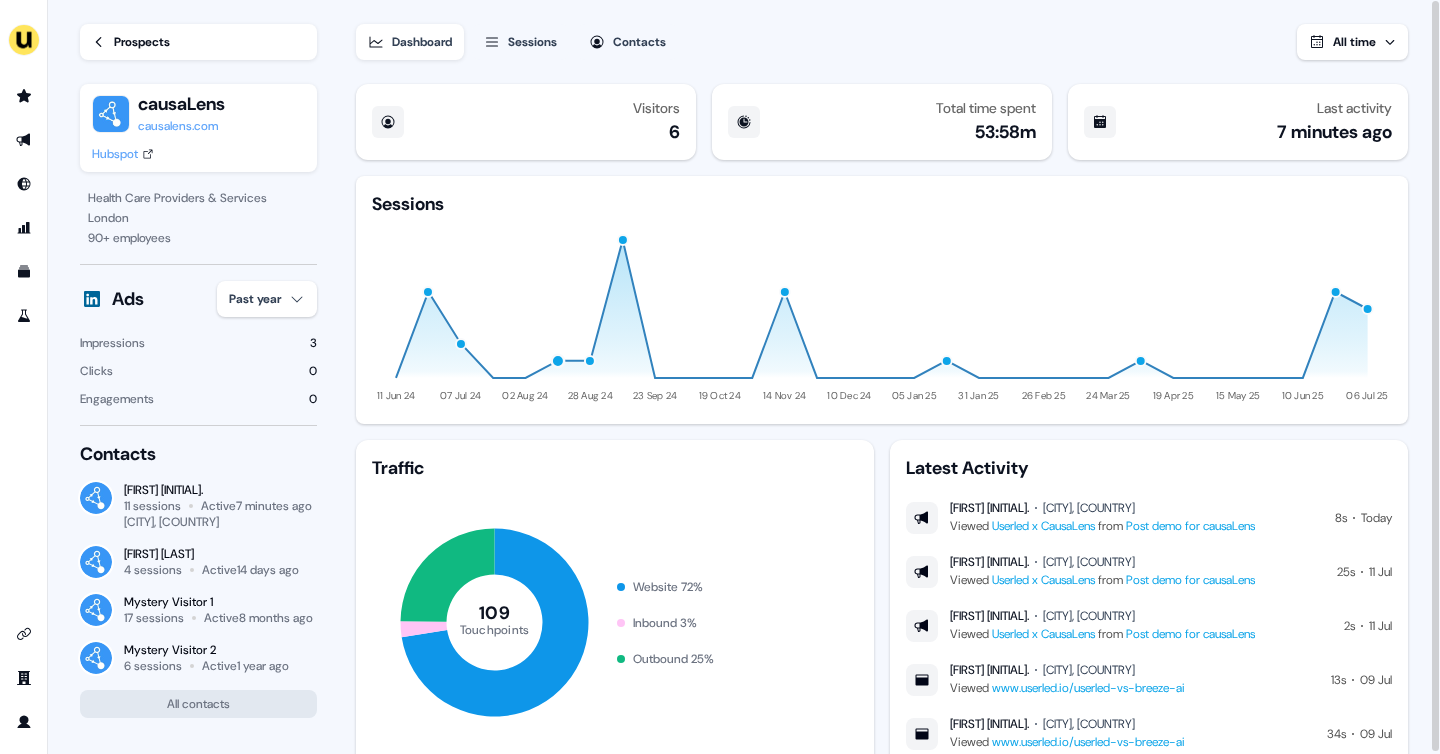 click 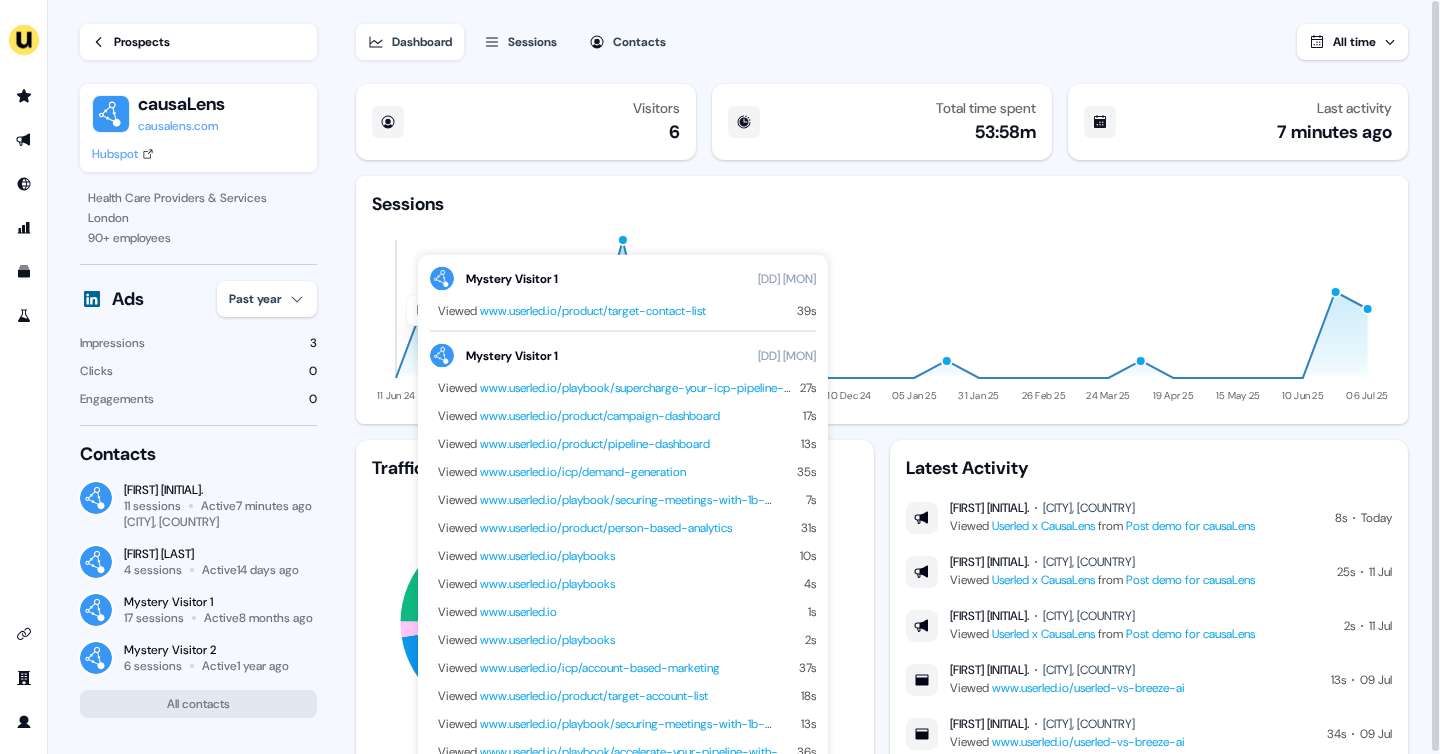 click on "11 Jun 24 07 Jul 24 02 Aug 24 28 Aug 24 23 Sep 24 19 Oct 24 14 Nov 24 10 Dec 24 05 Jan 25 31 Jan 25 26 Feb 25 24 Mar 25 19 Apr 25 15 May 25 10 Jun 25 06 Jul 25" 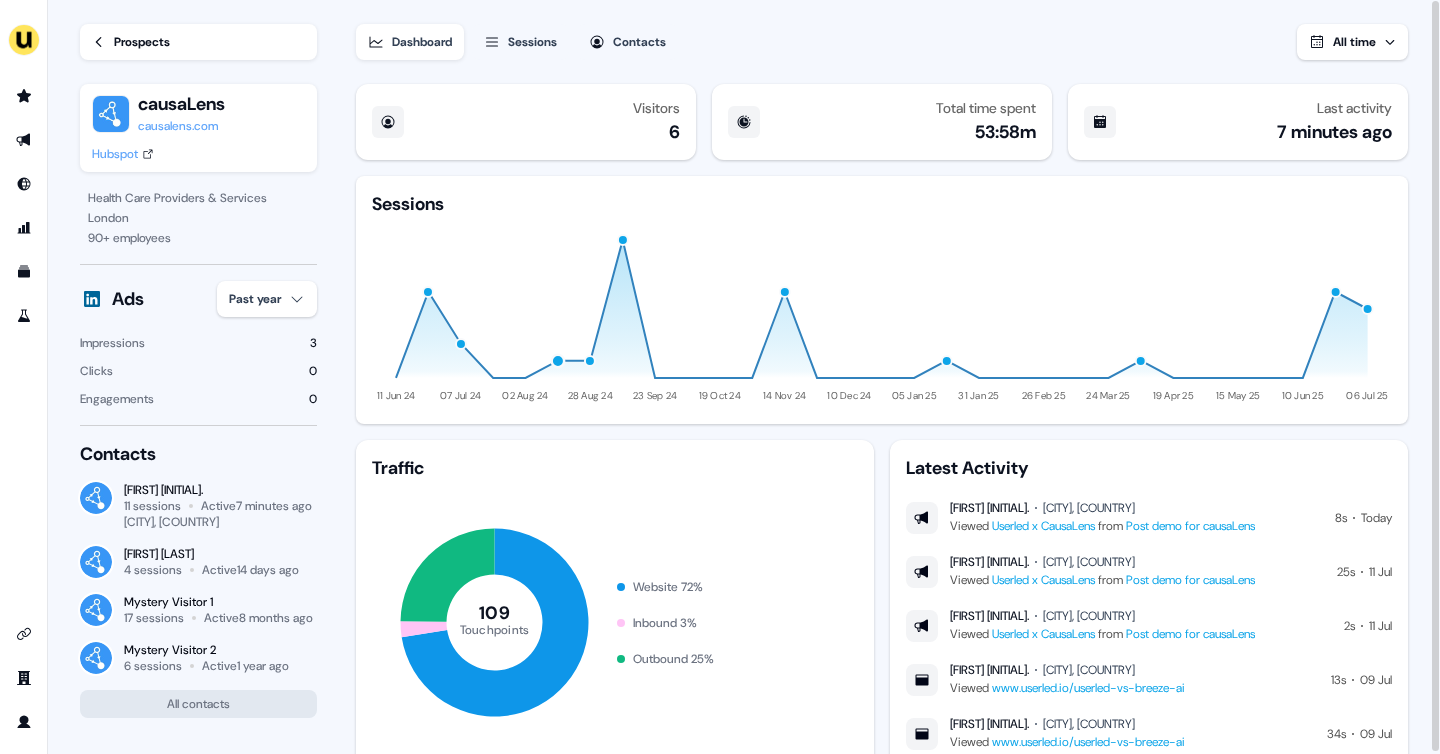click 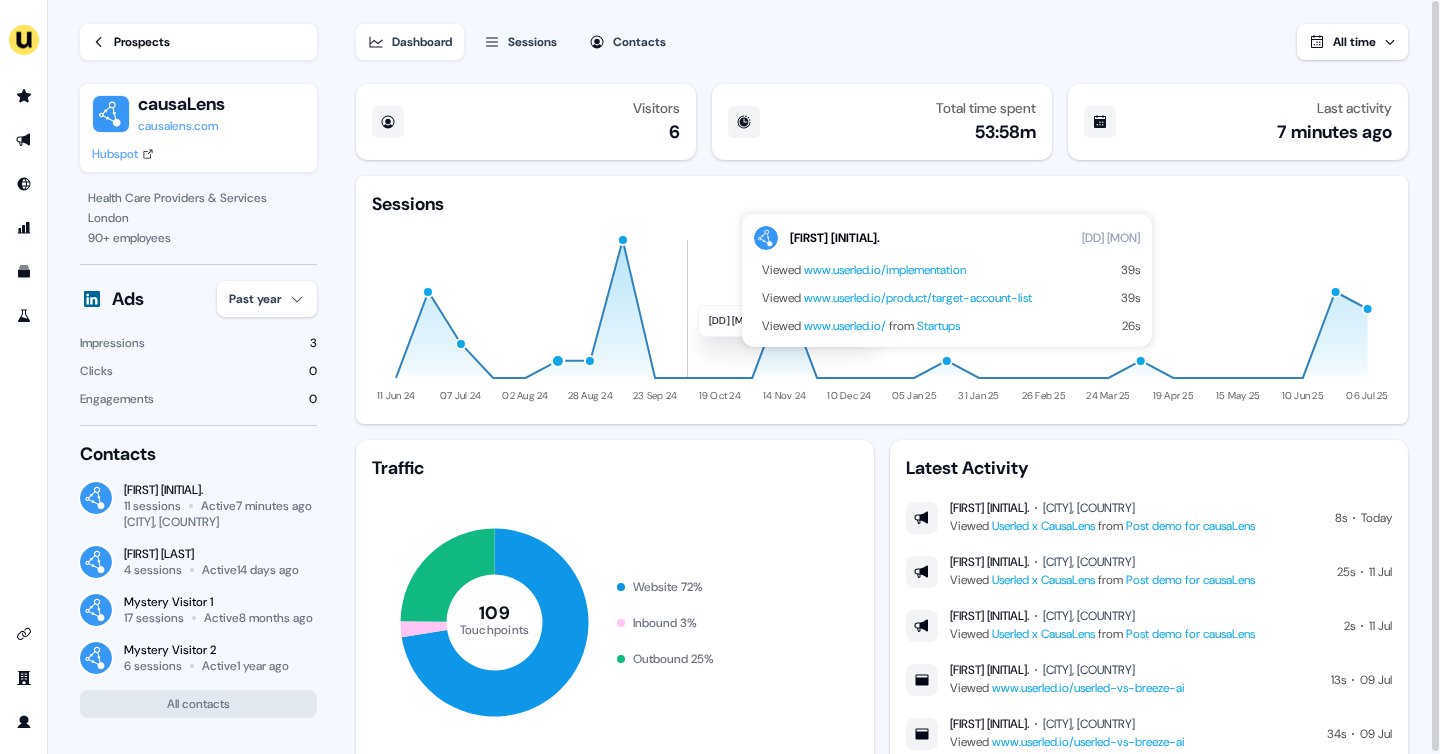 click on "11 Jun 24 07 Jul 24 02 Aug 24 28 Aug 24 23 Sep 24 19 Oct 24 14 Nov 24 10 Dec 24 05 Jan 25 31 Jan 25 26 Feb 25 24 Mar 25 19 Apr 25 15 May 25 10 Jun 25 06 Jul 25" 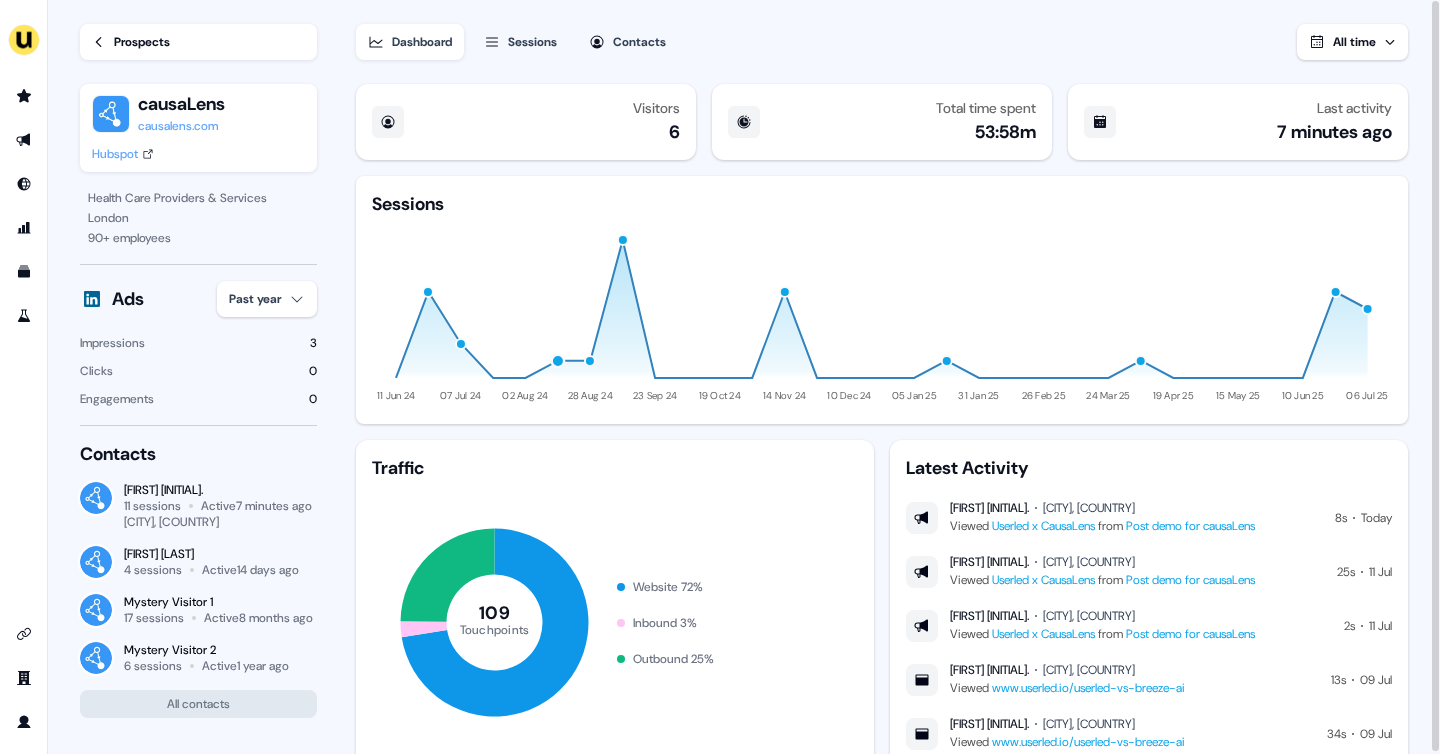click 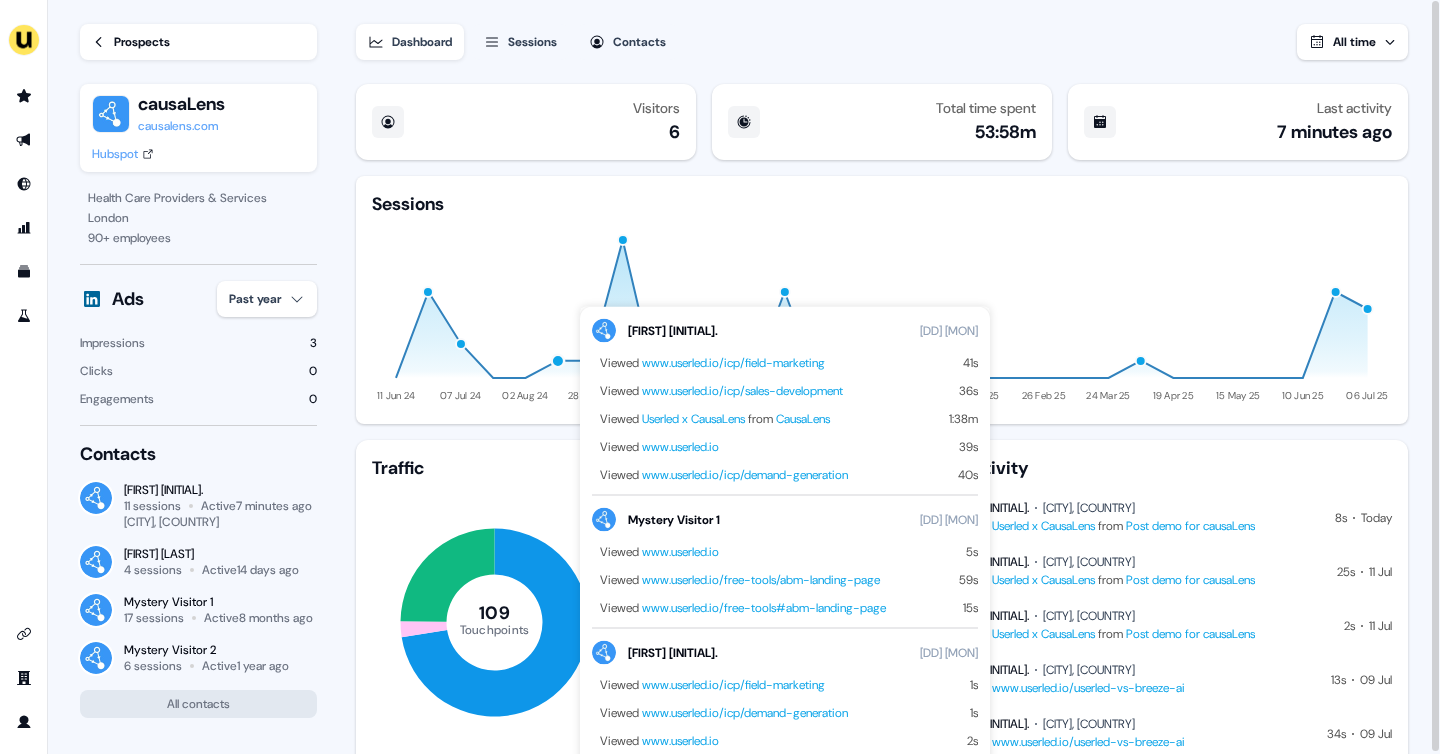 click 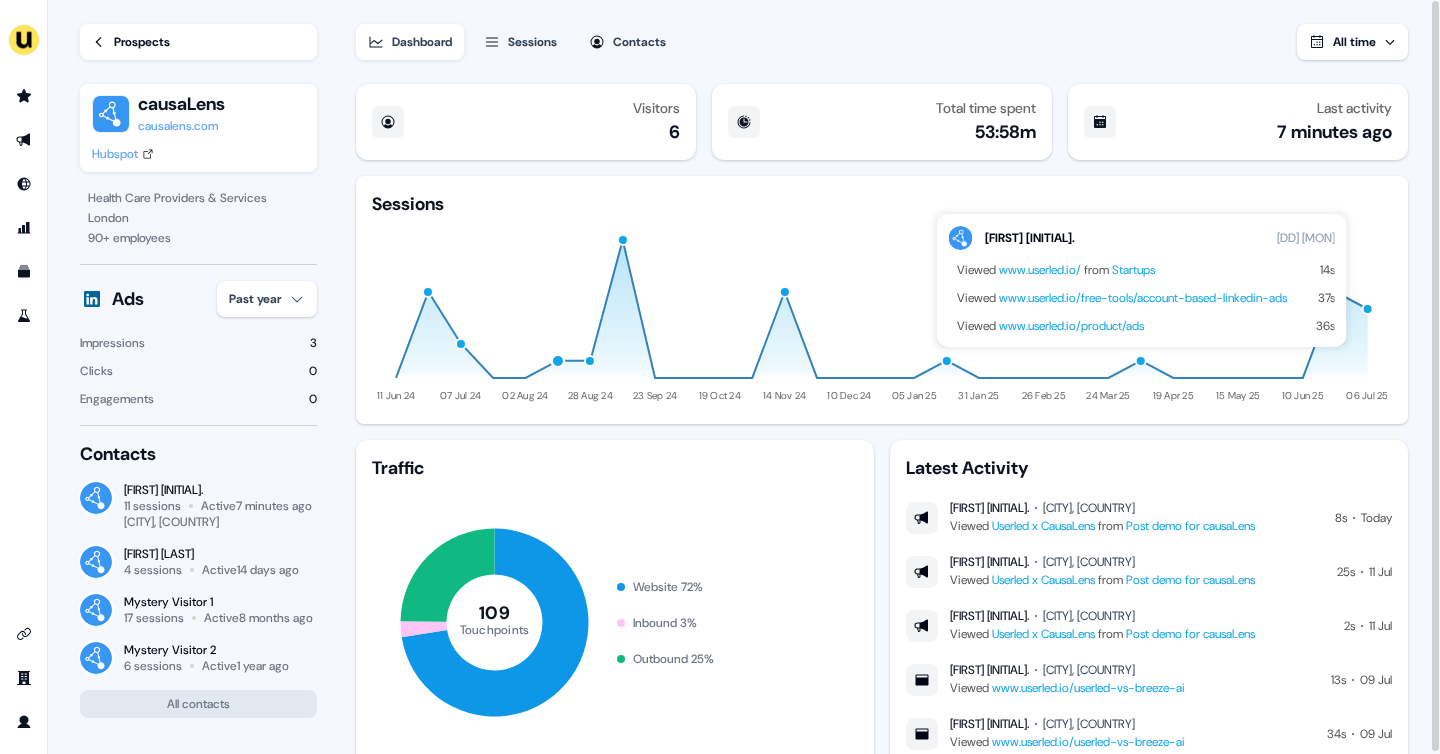 click 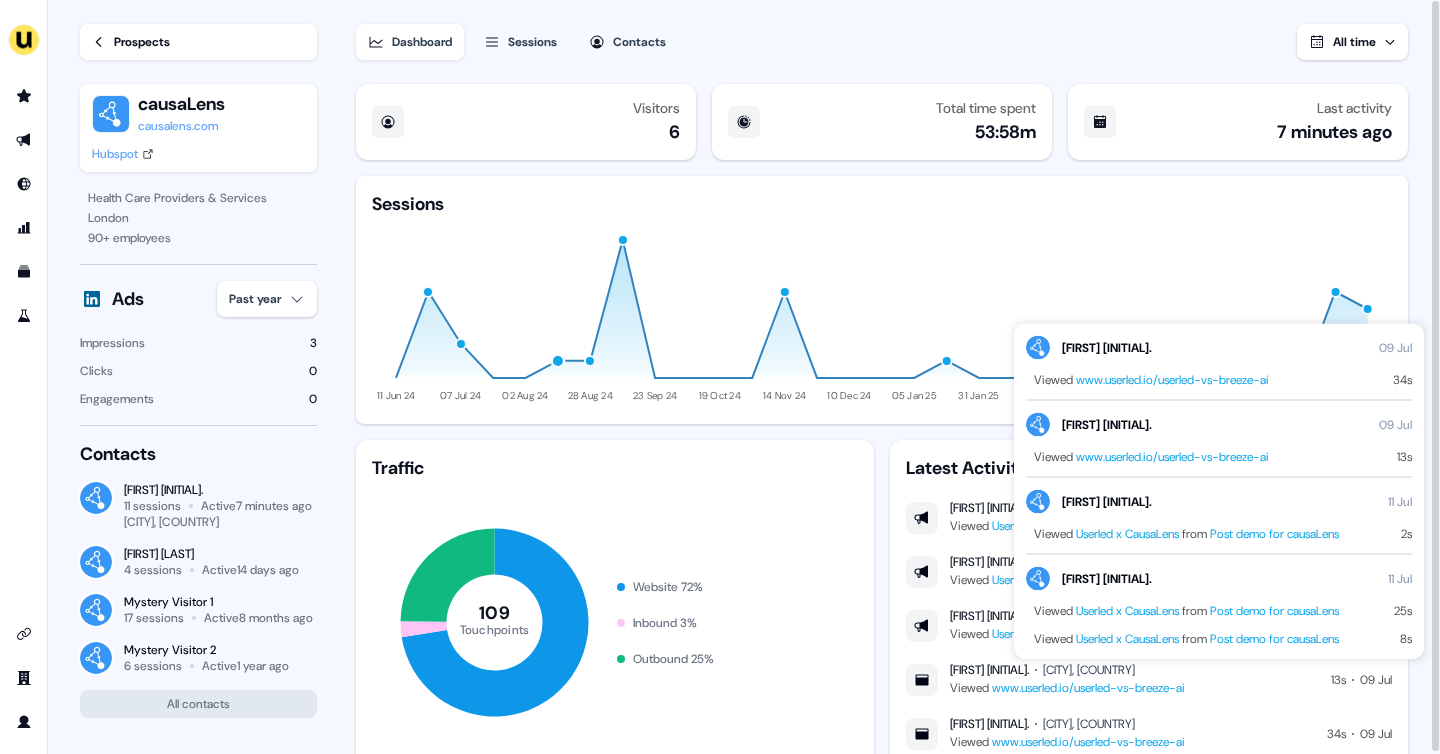 click 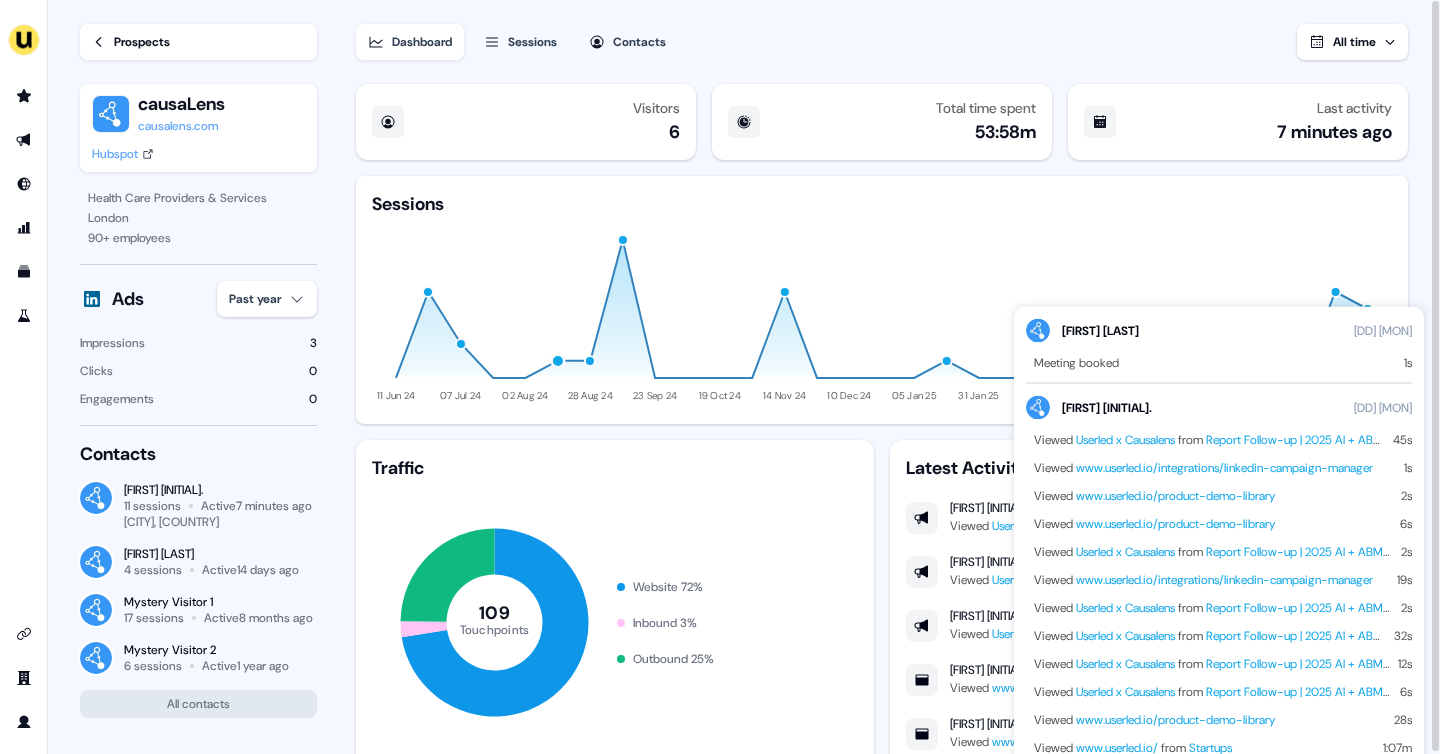 click 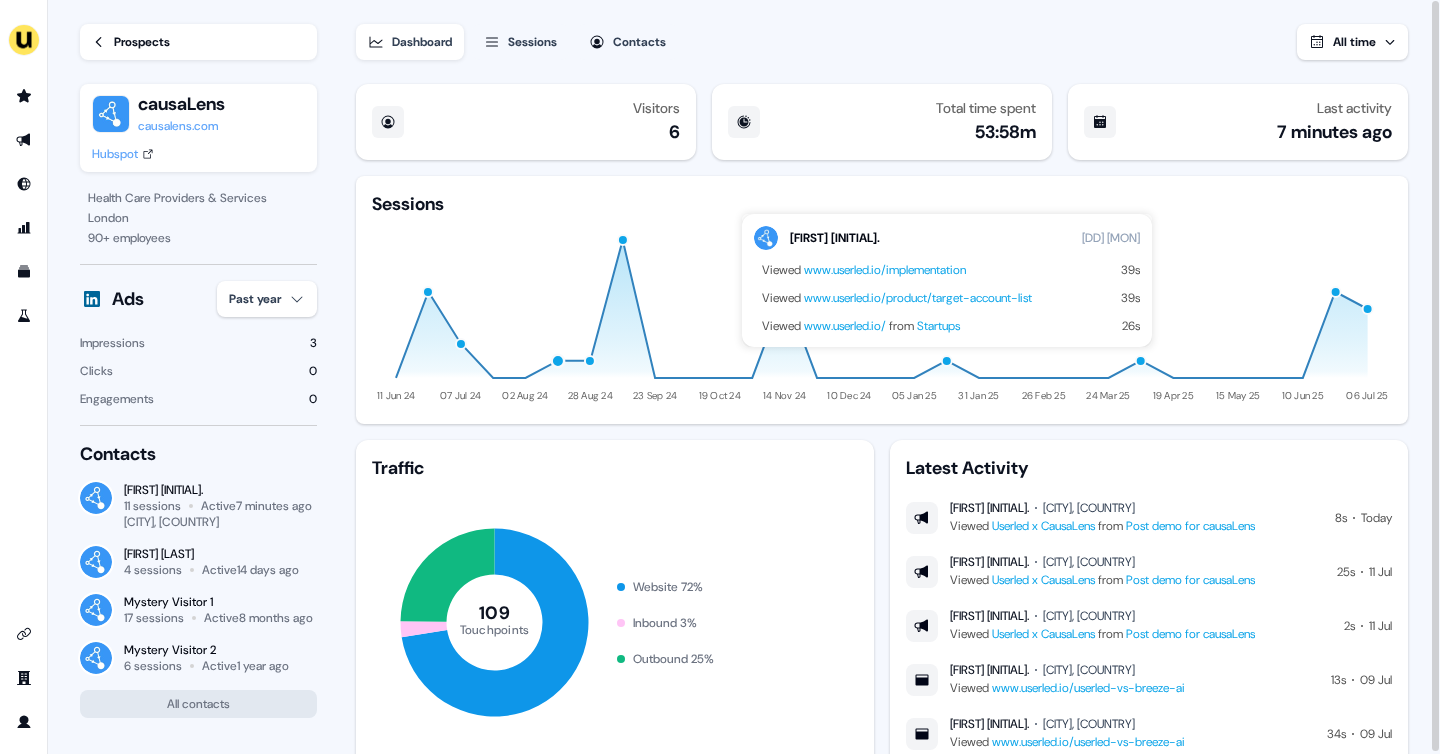 click 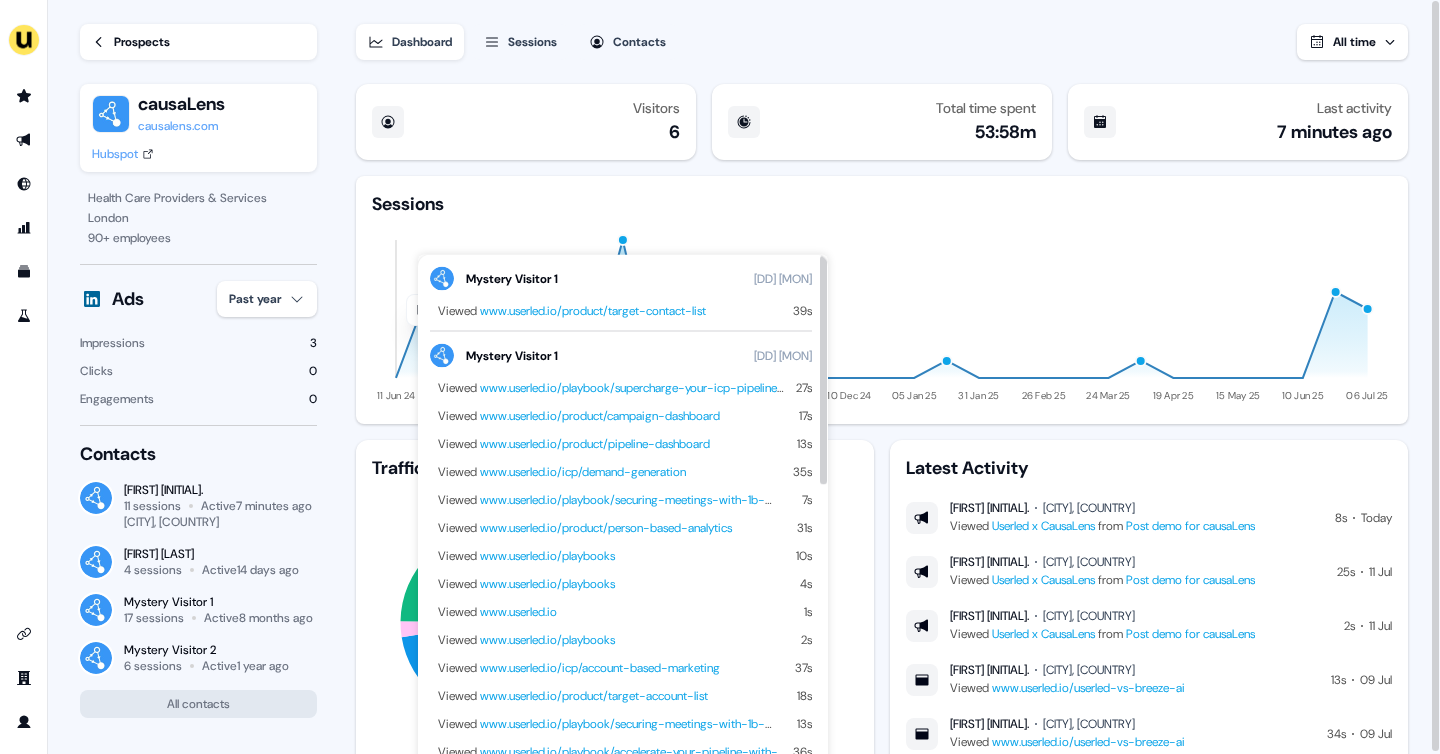 click on "Sessions" at bounding box center (882, 204) 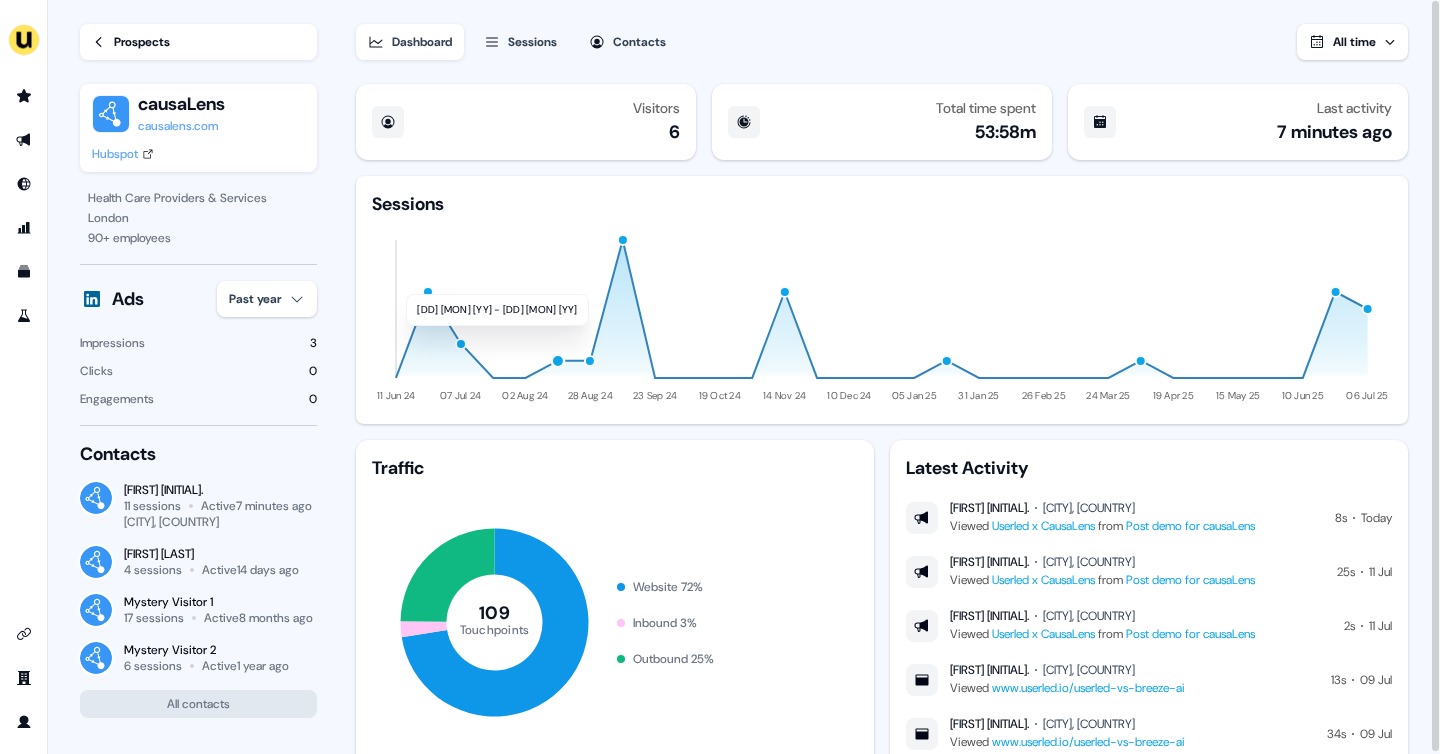 click on "11 Jun 24 07 Jul 24 02 Aug 24 28 Aug 24 23 Sep 24 19 Oct 24 14 Nov 24 10 Dec 24 05 Jan 25 31 Jan 25 26 Feb 25 24 Mar 25 19 Apr 25 15 May 25 10 Jun 25 06 Jul 25" 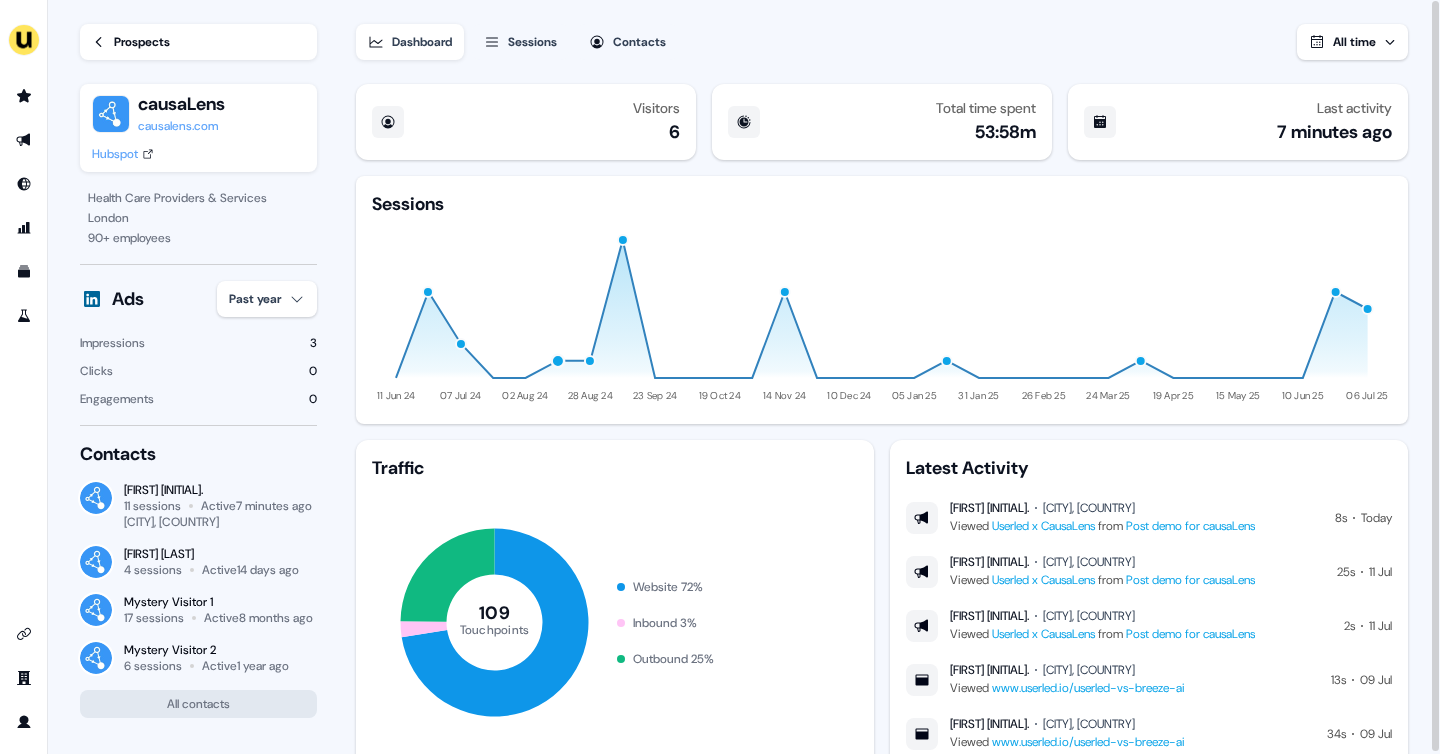 click 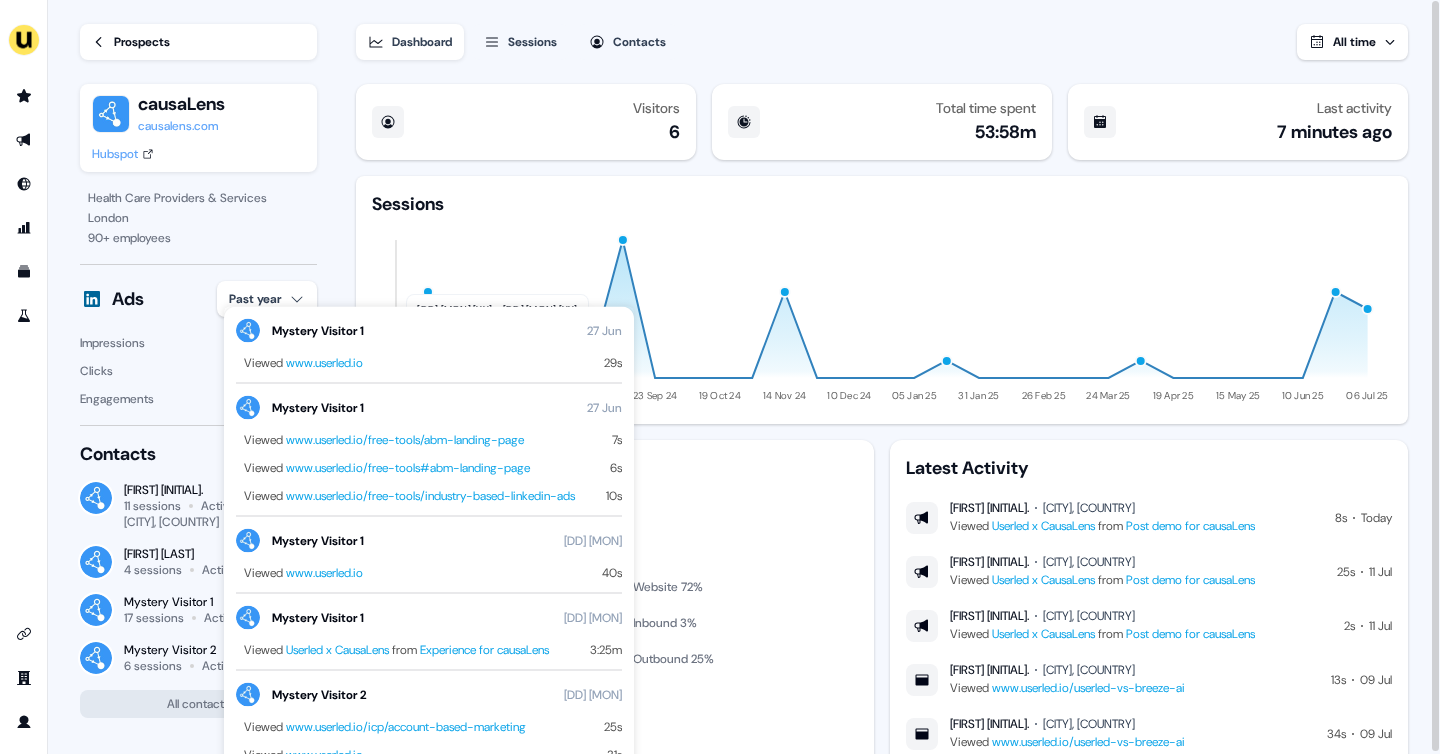 click on "11 Jun 24 07 Jul 24 02 Aug 24 28 Aug 24 23 Sep 24 19 Oct 24 14 Nov 24 10 Dec 24 05 Jan 25 31 Jan 25 26 Feb 25 24 Mar 25 19 Apr 25 15 May 25 10 Jun 25 06 Jul 25" 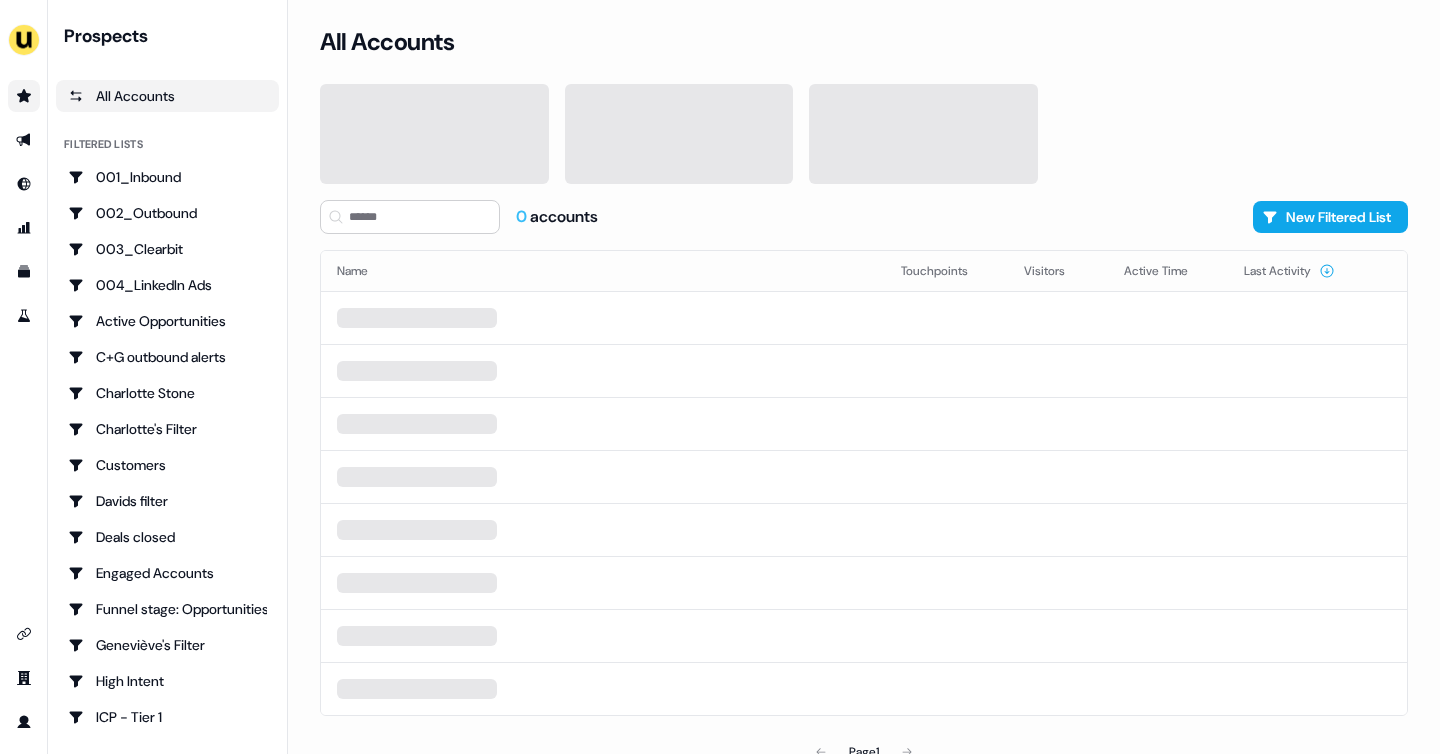 scroll, scrollTop: 0, scrollLeft: 0, axis: both 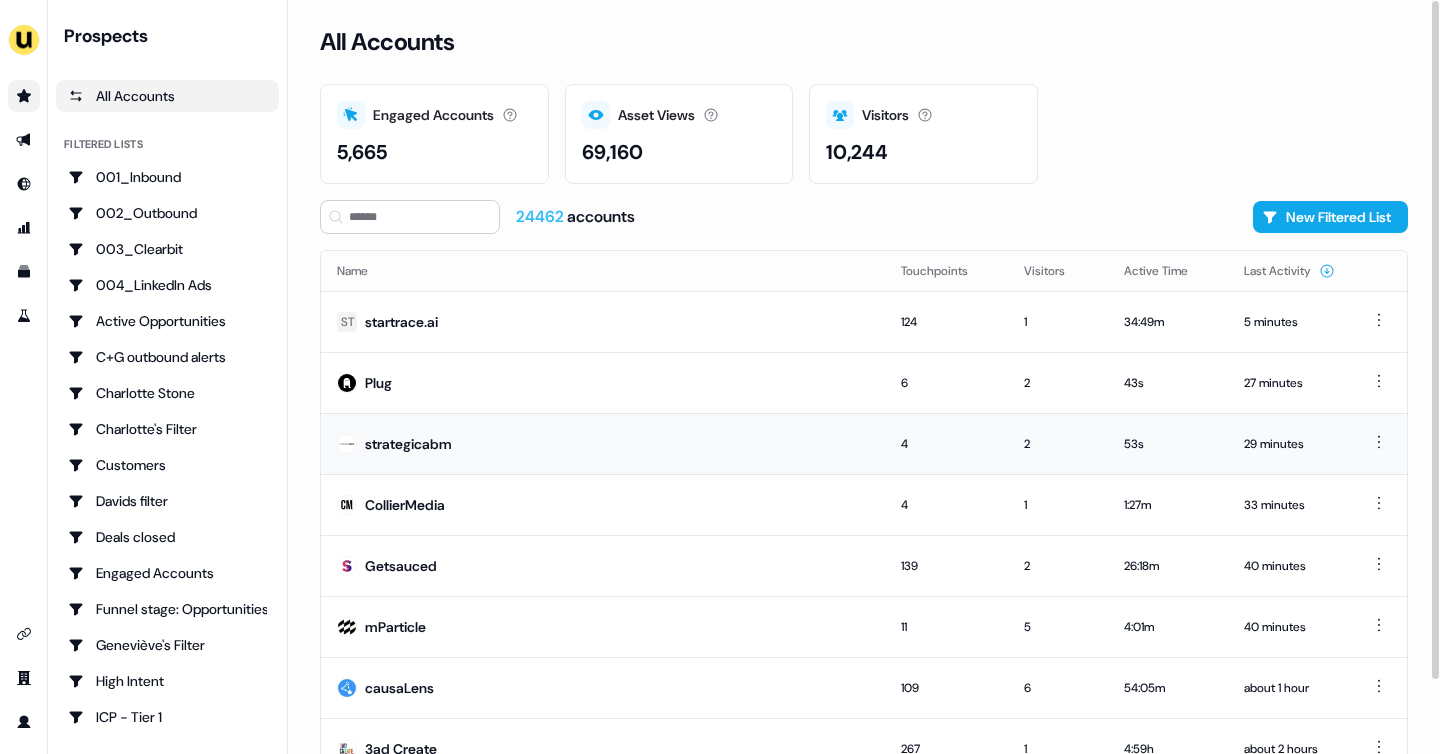 click on "strategicabm" at bounding box center (408, 444) 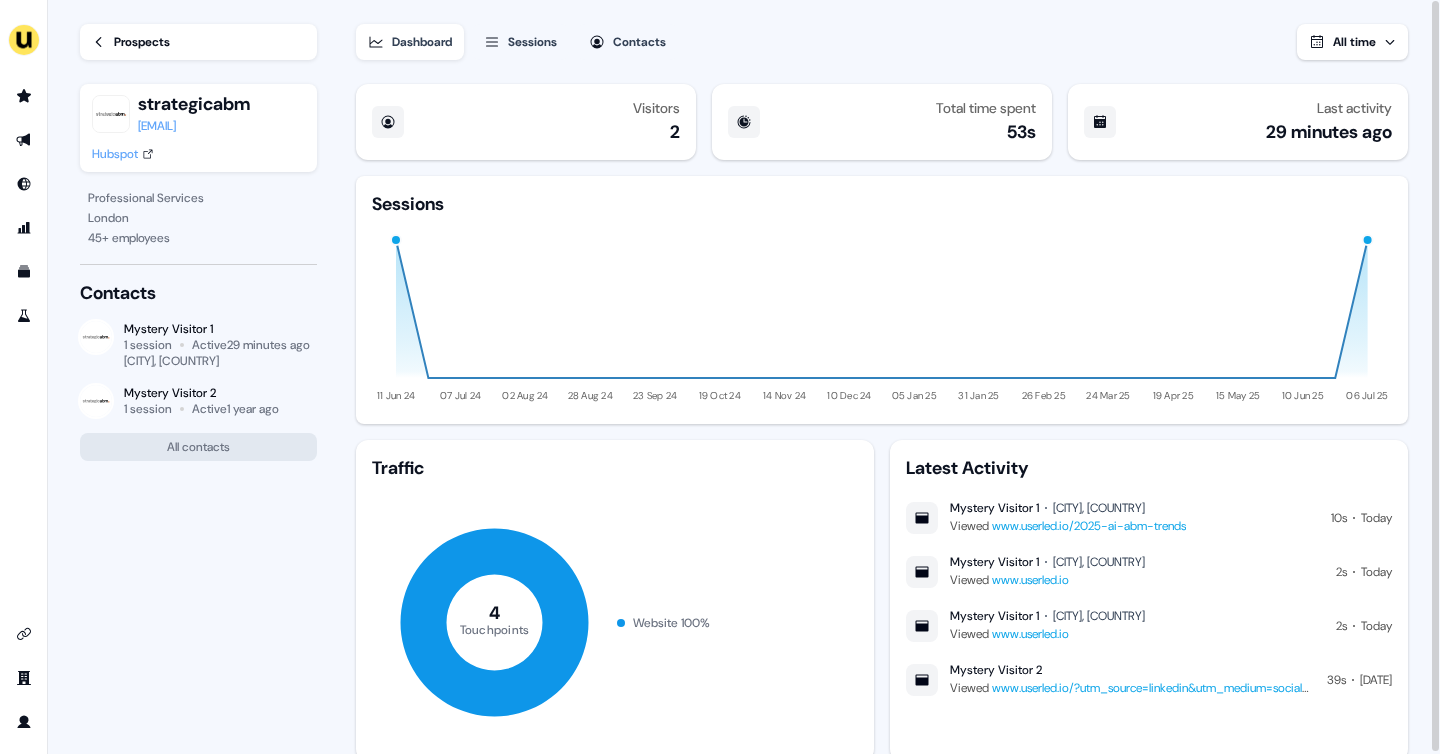 click on "Prospects" at bounding box center [142, 42] 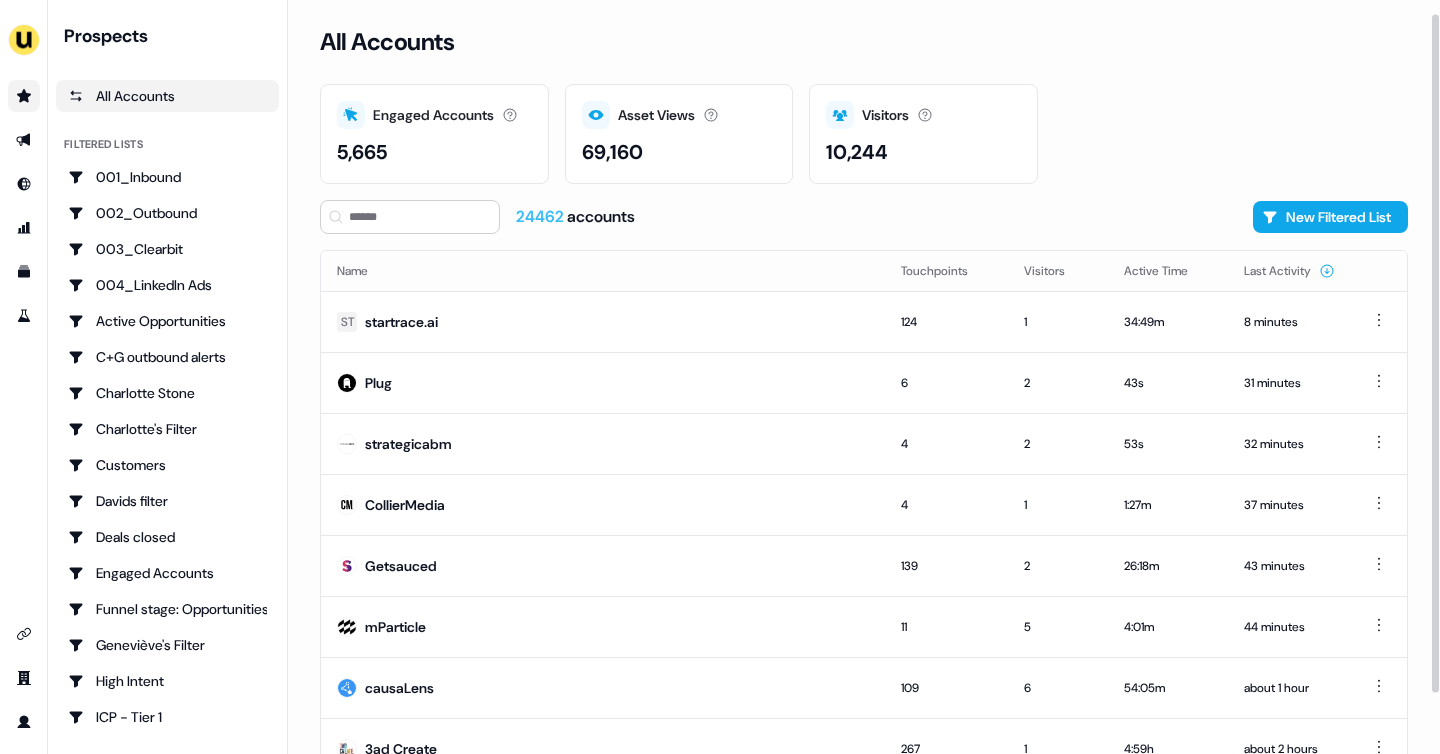 scroll, scrollTop: 81, scrollLeft: 0, axis: vertical 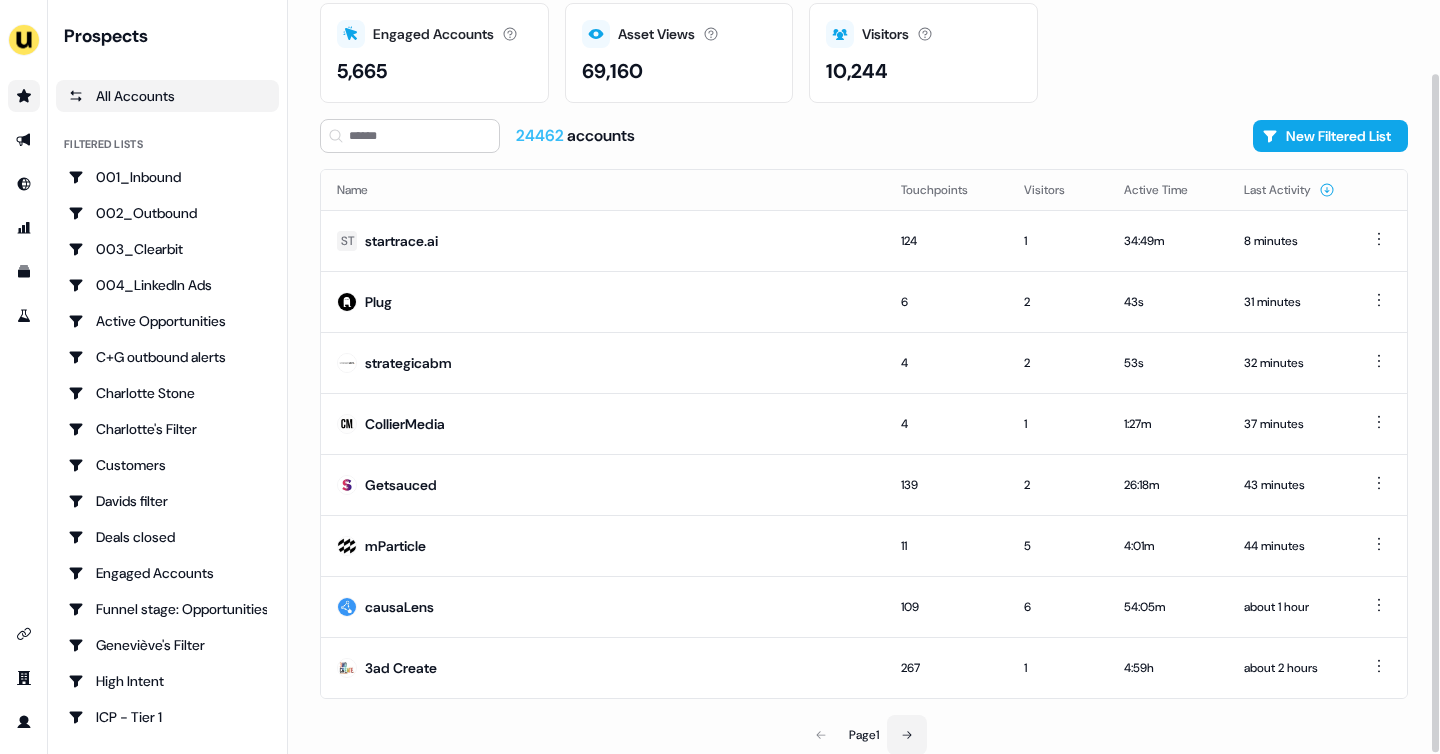 click at bounding box center (907, 735) 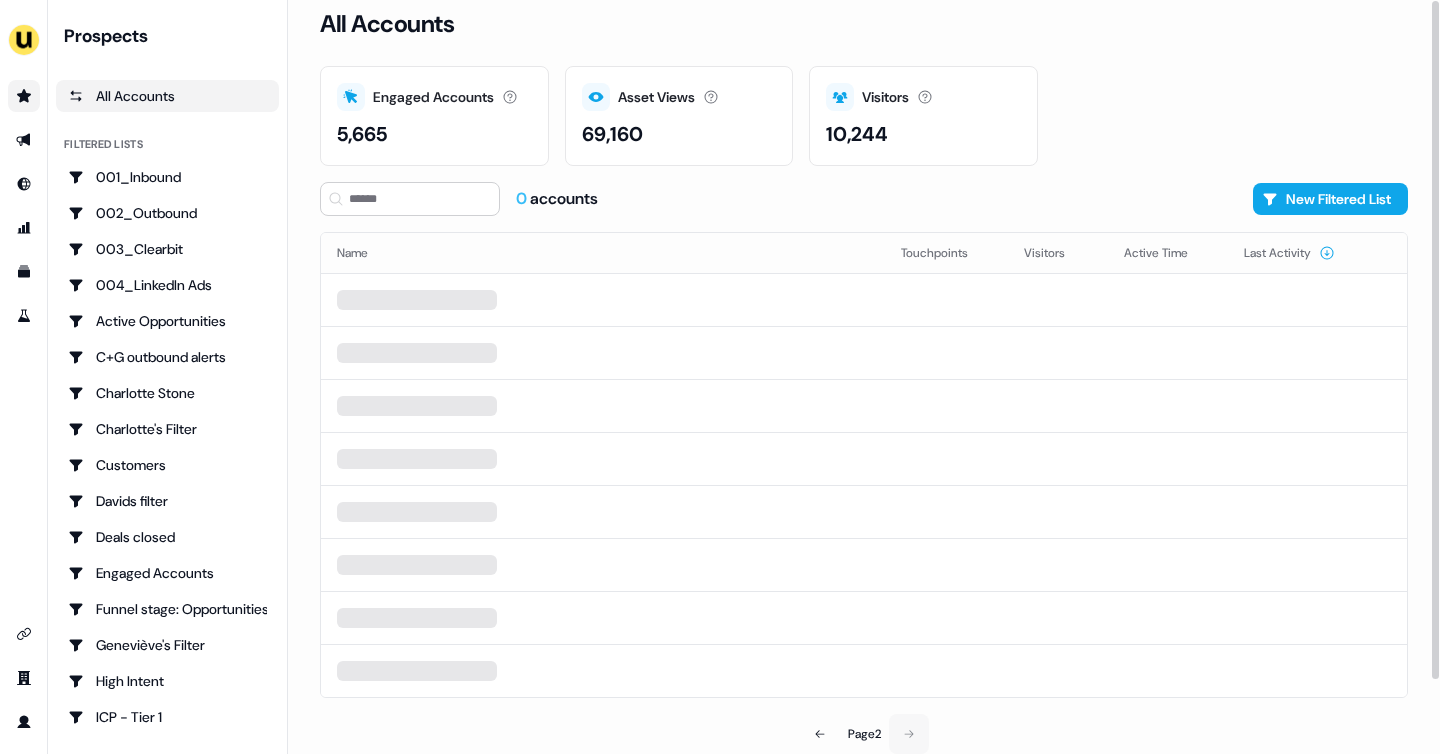 scroll, scrollTop: 0, scrollLeft: 0, axis: both 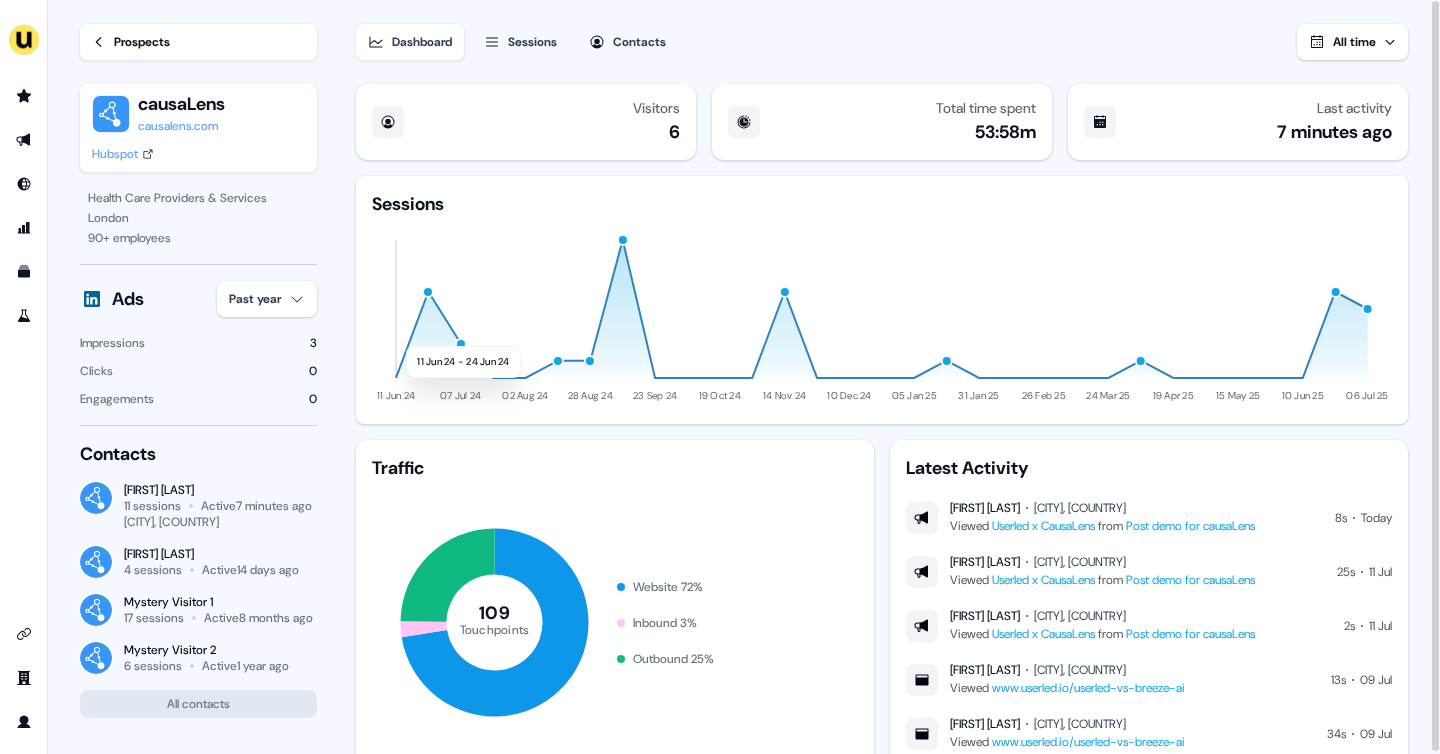 click 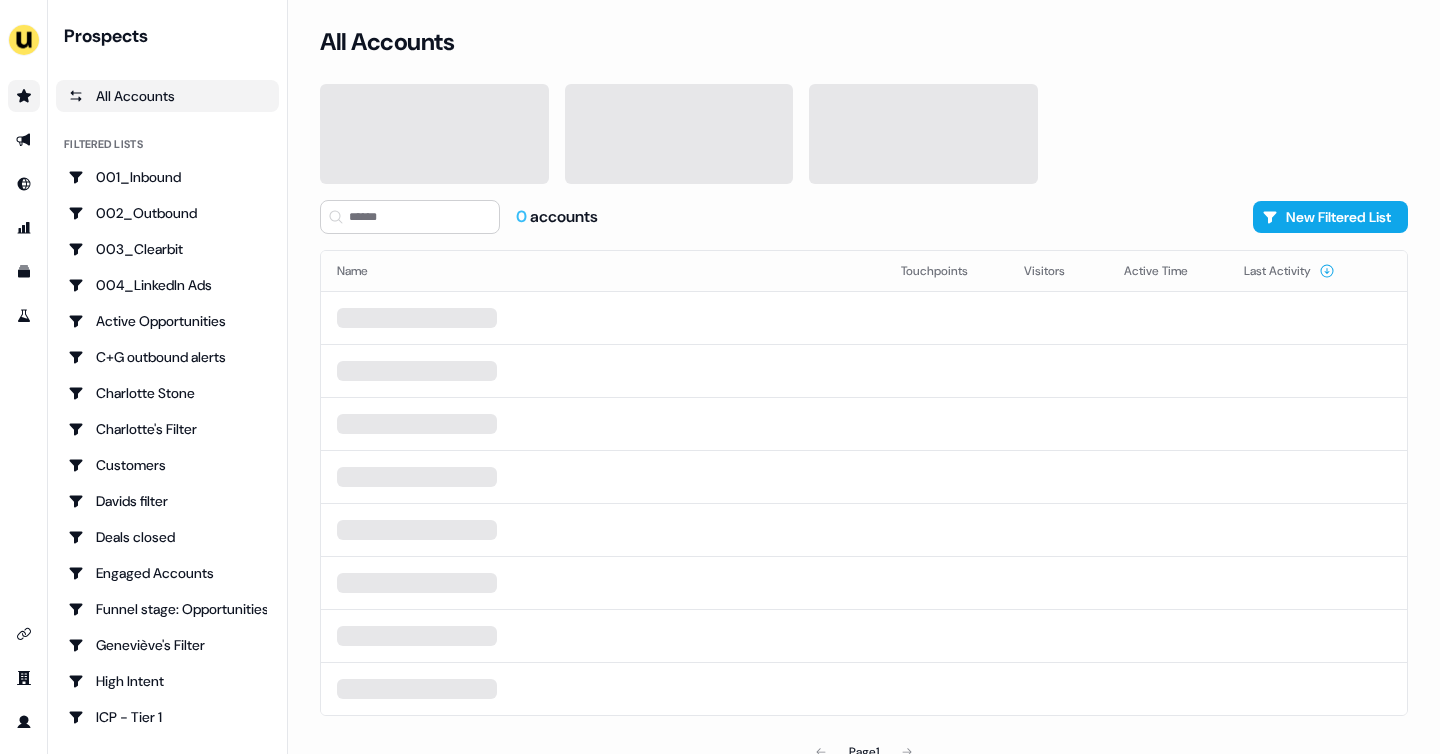 scroll, scrollTop: 0, scrollLeft: 0, axis: both 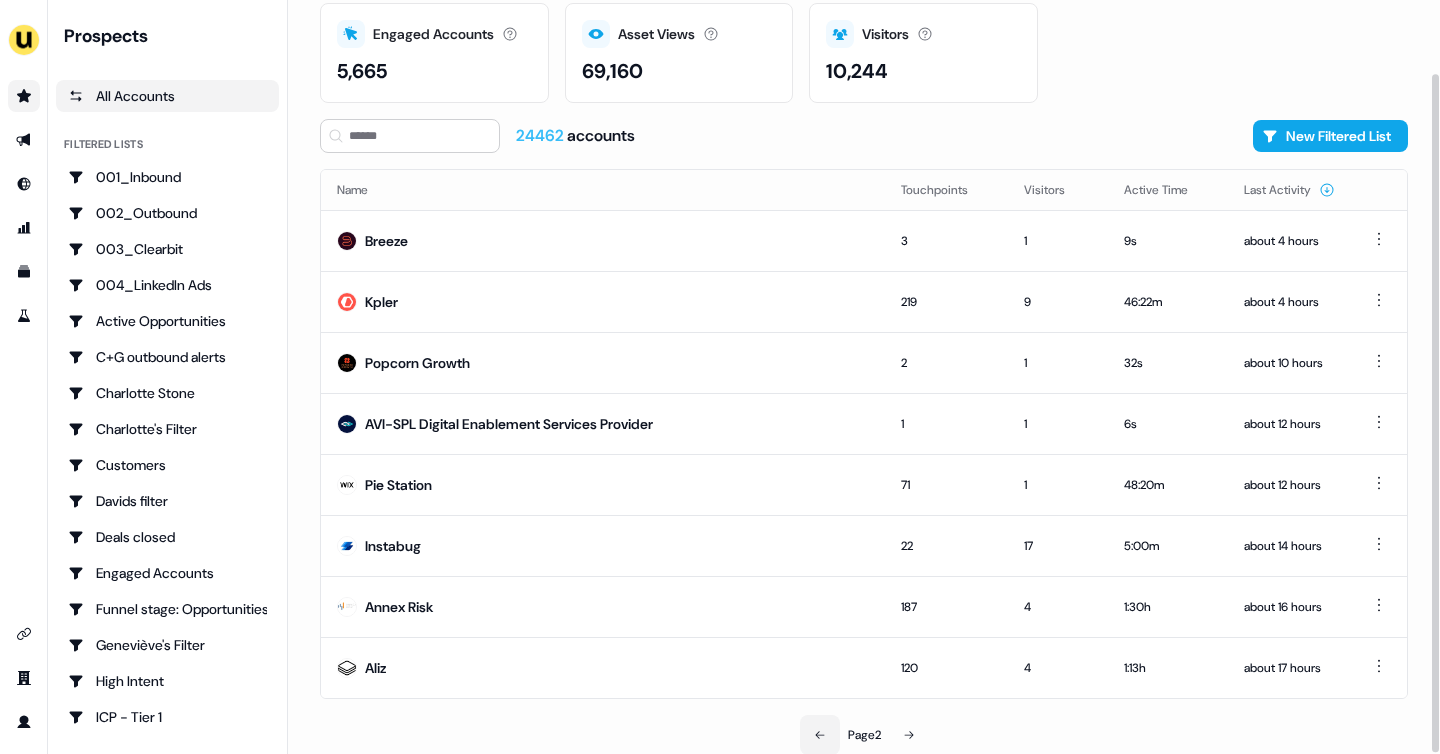 click at bounding box center (820, 735) 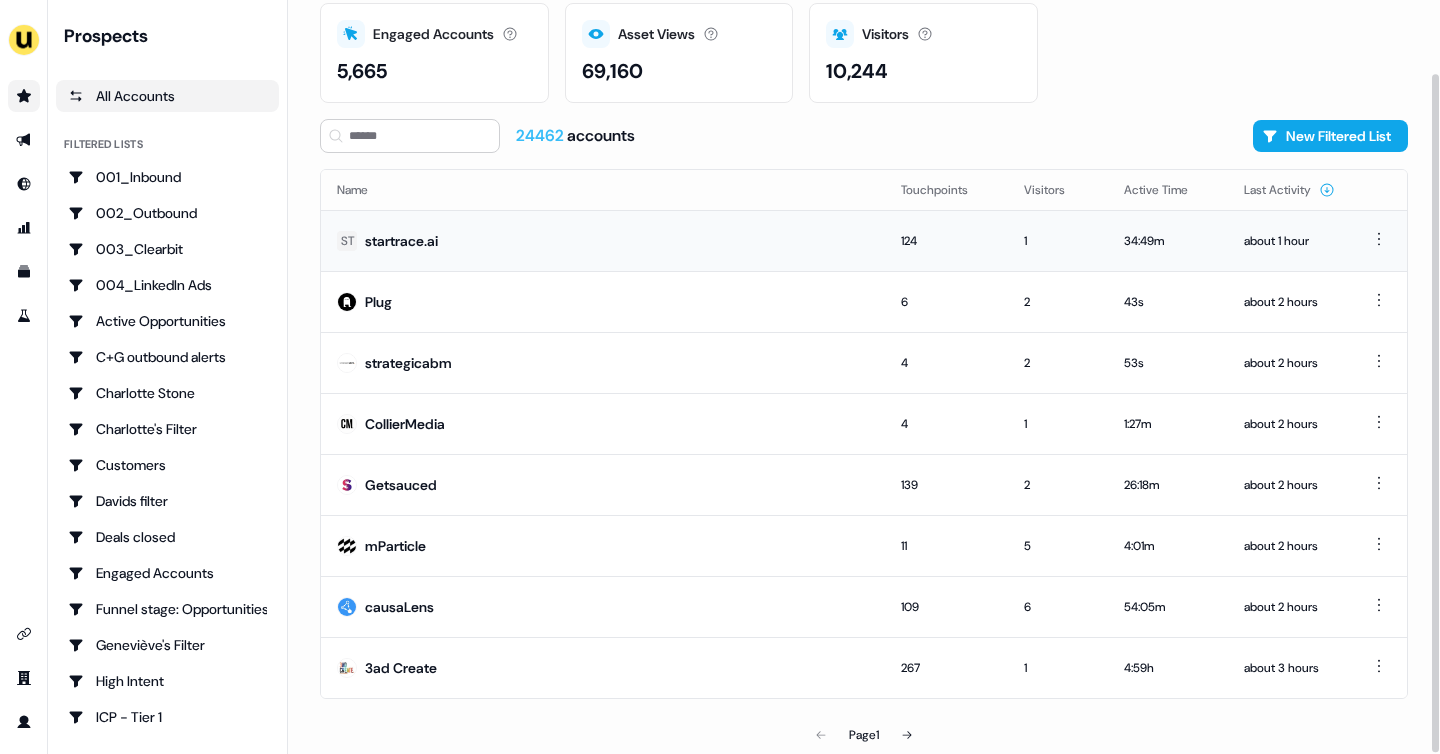 click on "startrace.ai" at bounding box center (401, 241) 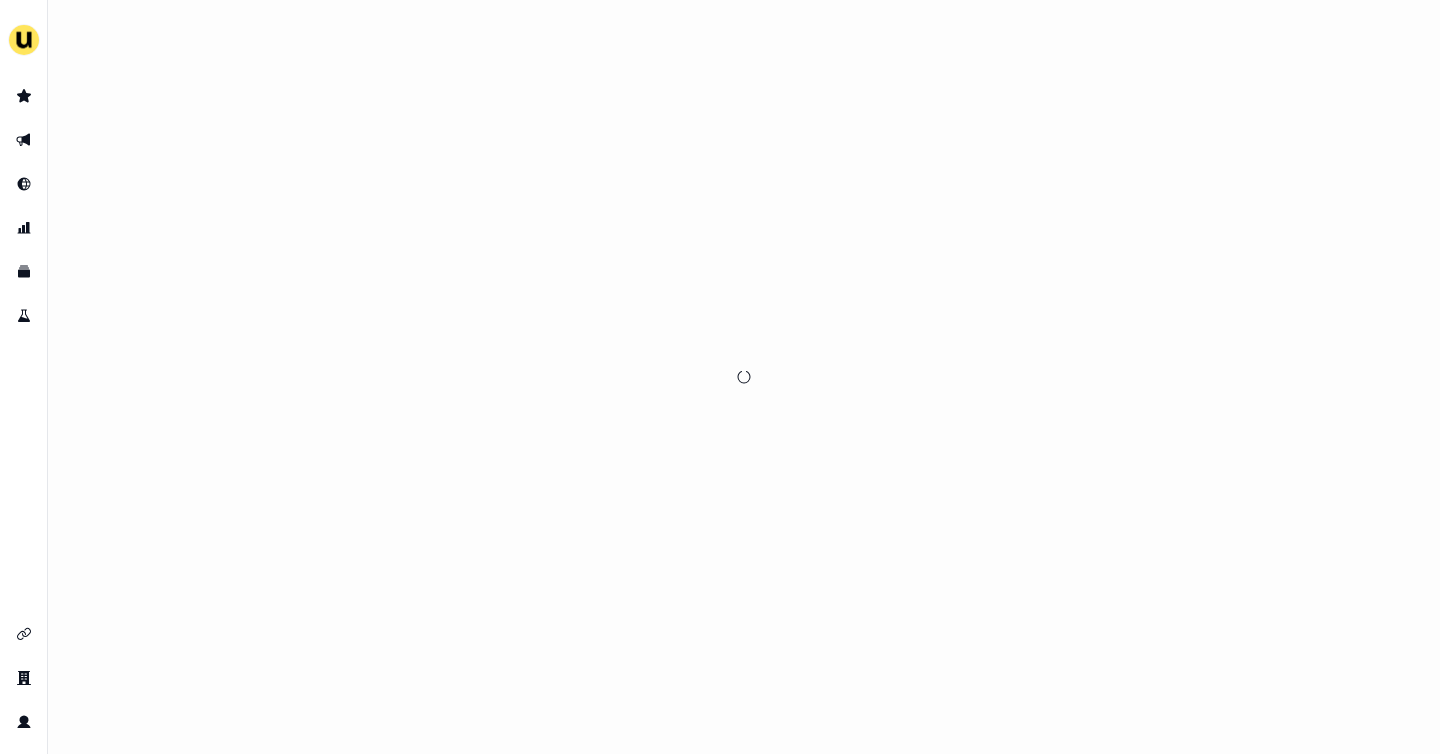 scroll, scrollTop: 0, scrollLeft: 0, axis: both 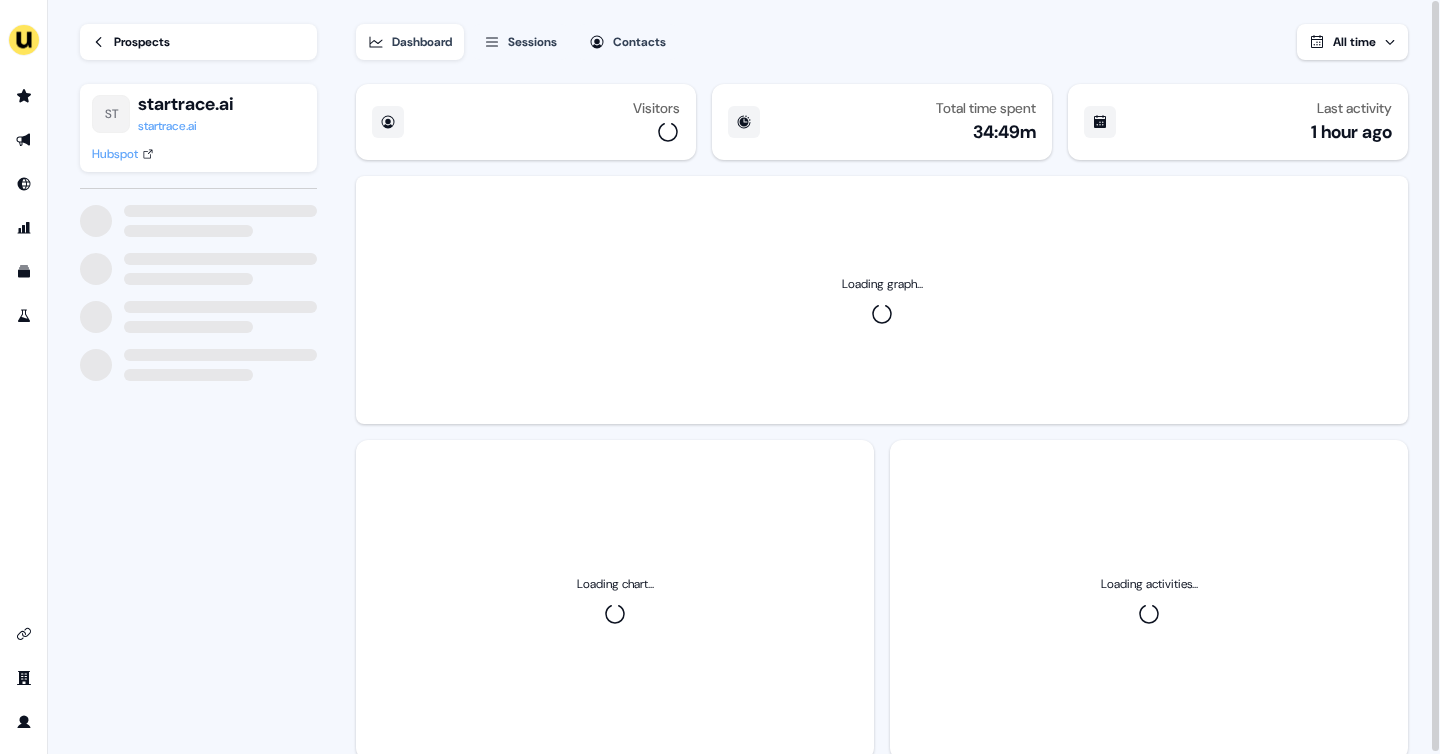 click on "startrace.ai" at bounding box center (186, 126) 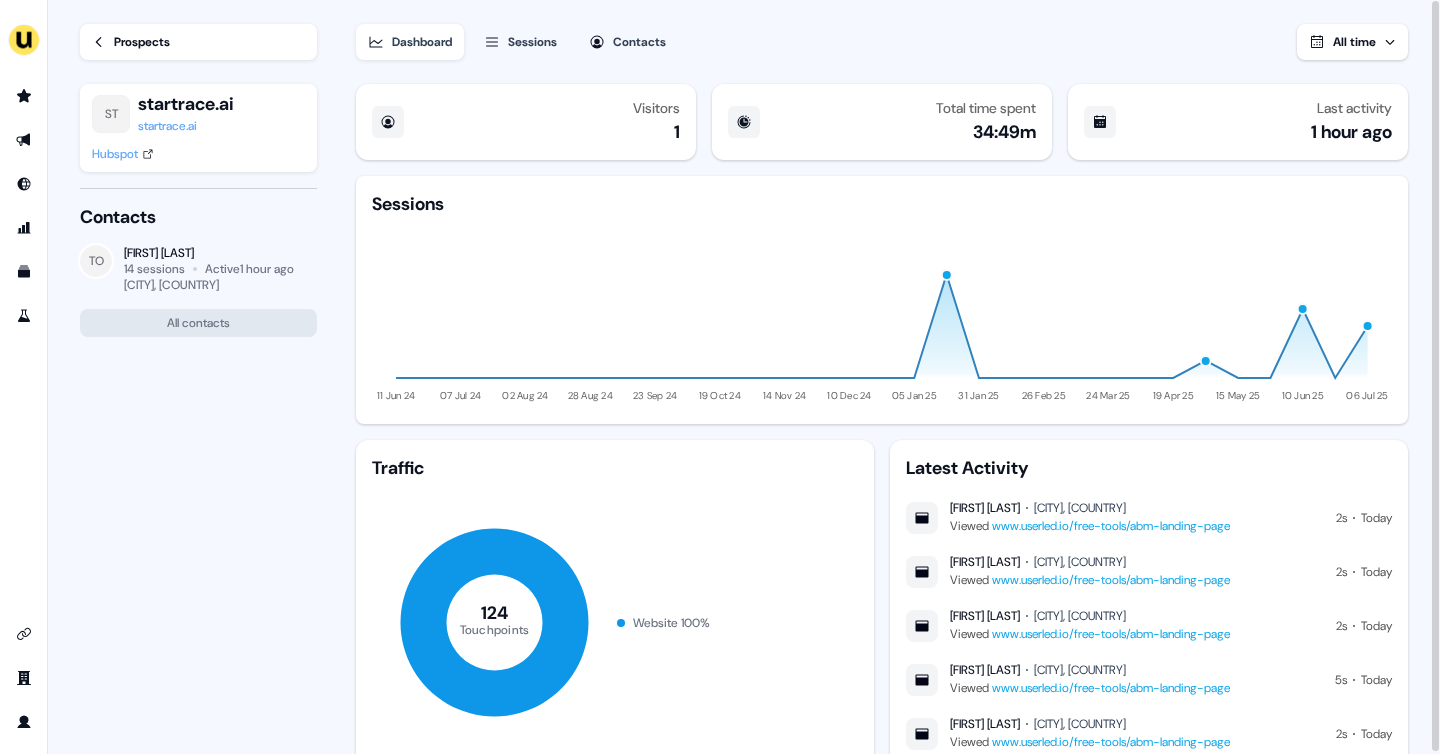 click 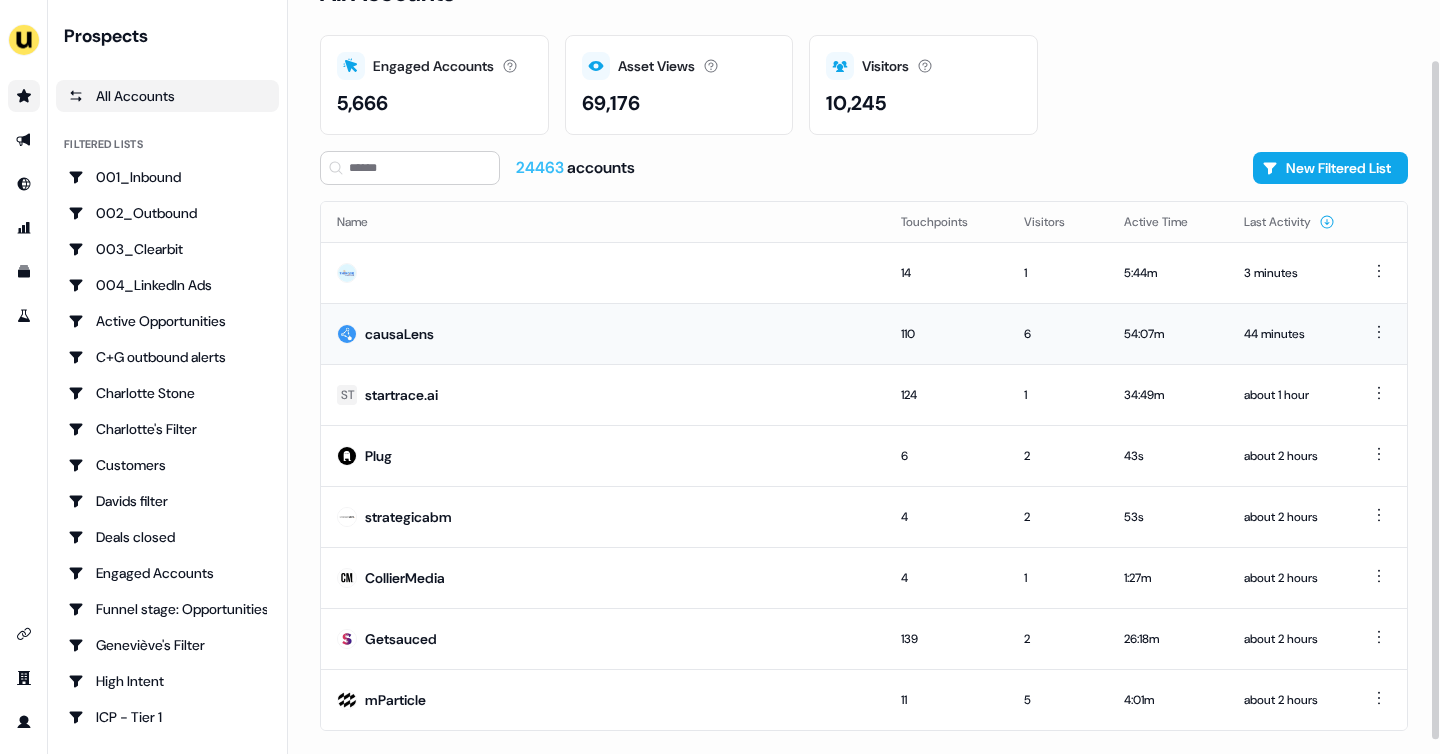 scroll, scrollTop: 81, scrollLeft: 0, axis: vertical 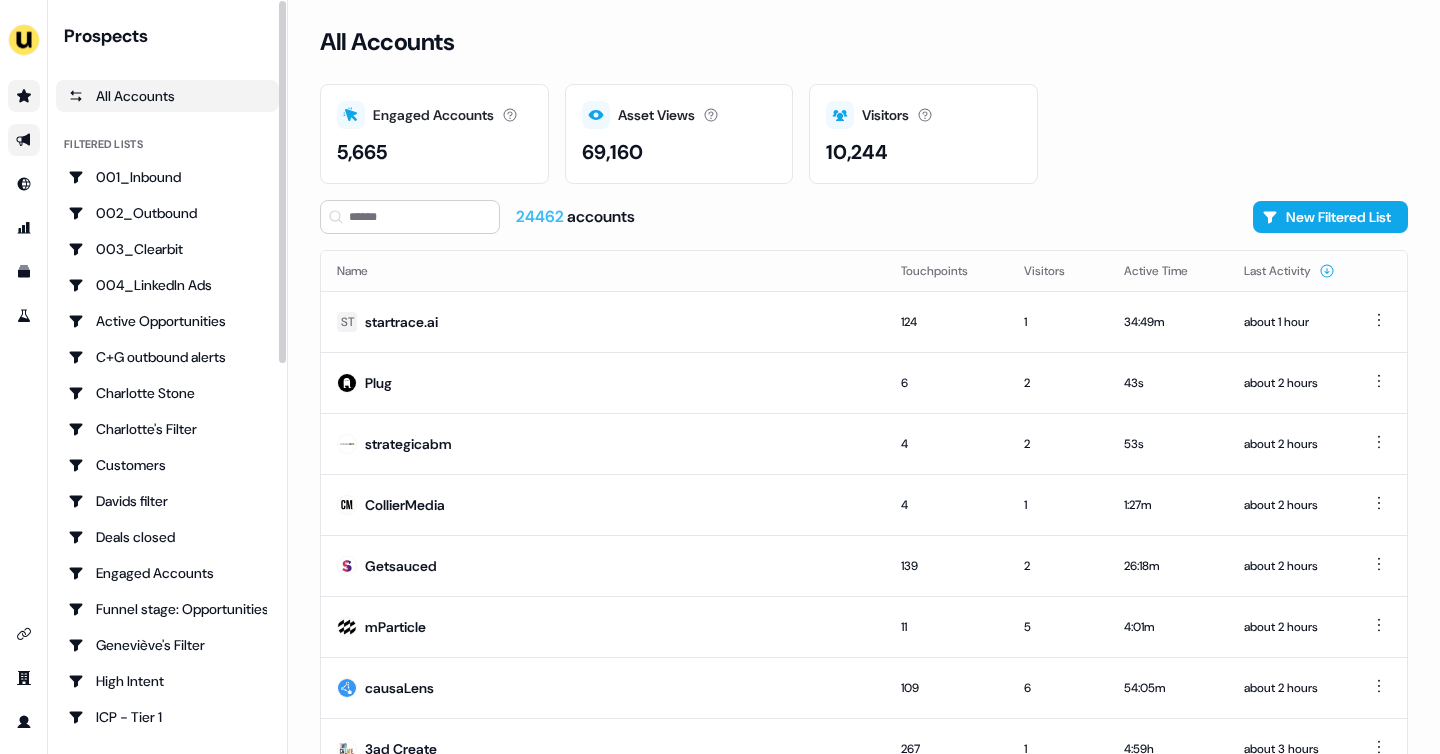 click at bounding box center [24, 140] 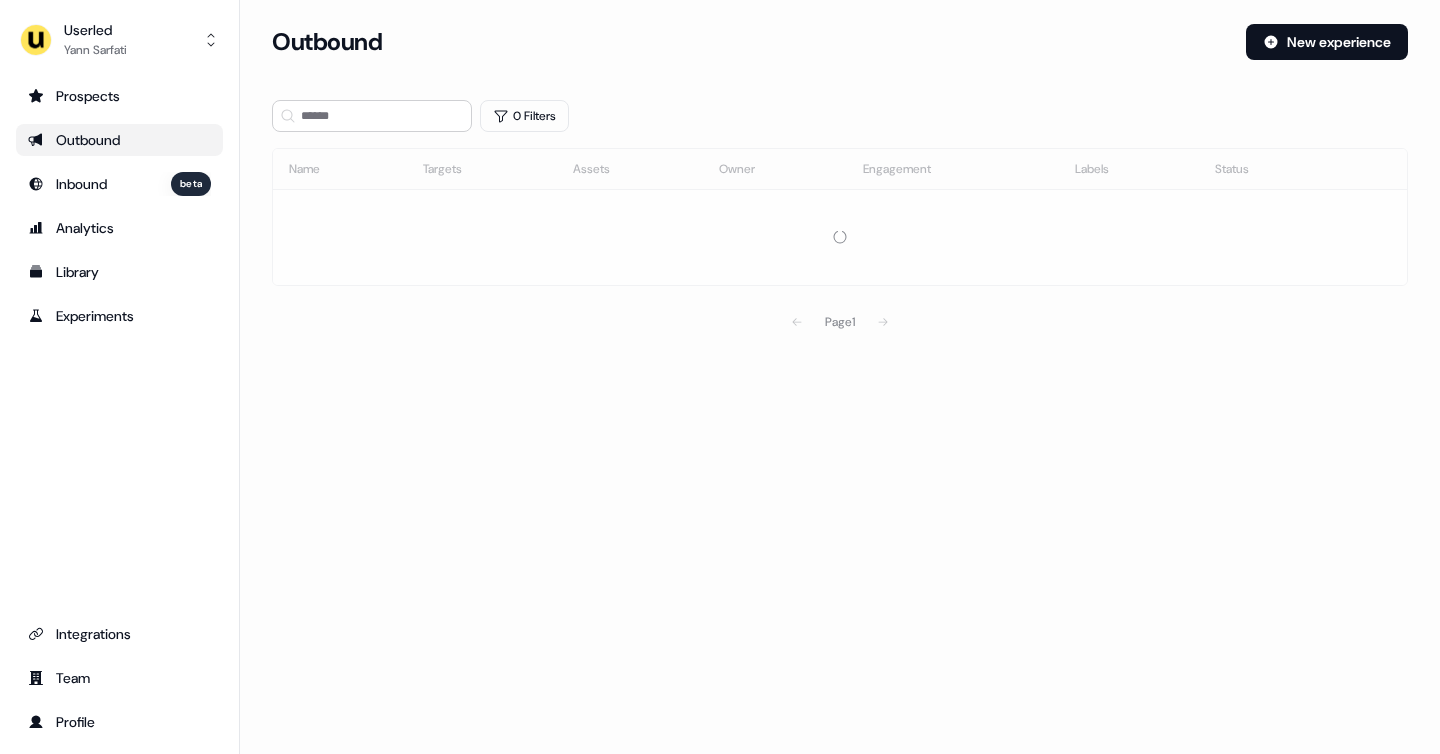 scroll, scrollTop: 0, scrollLeft: 0, axis: both 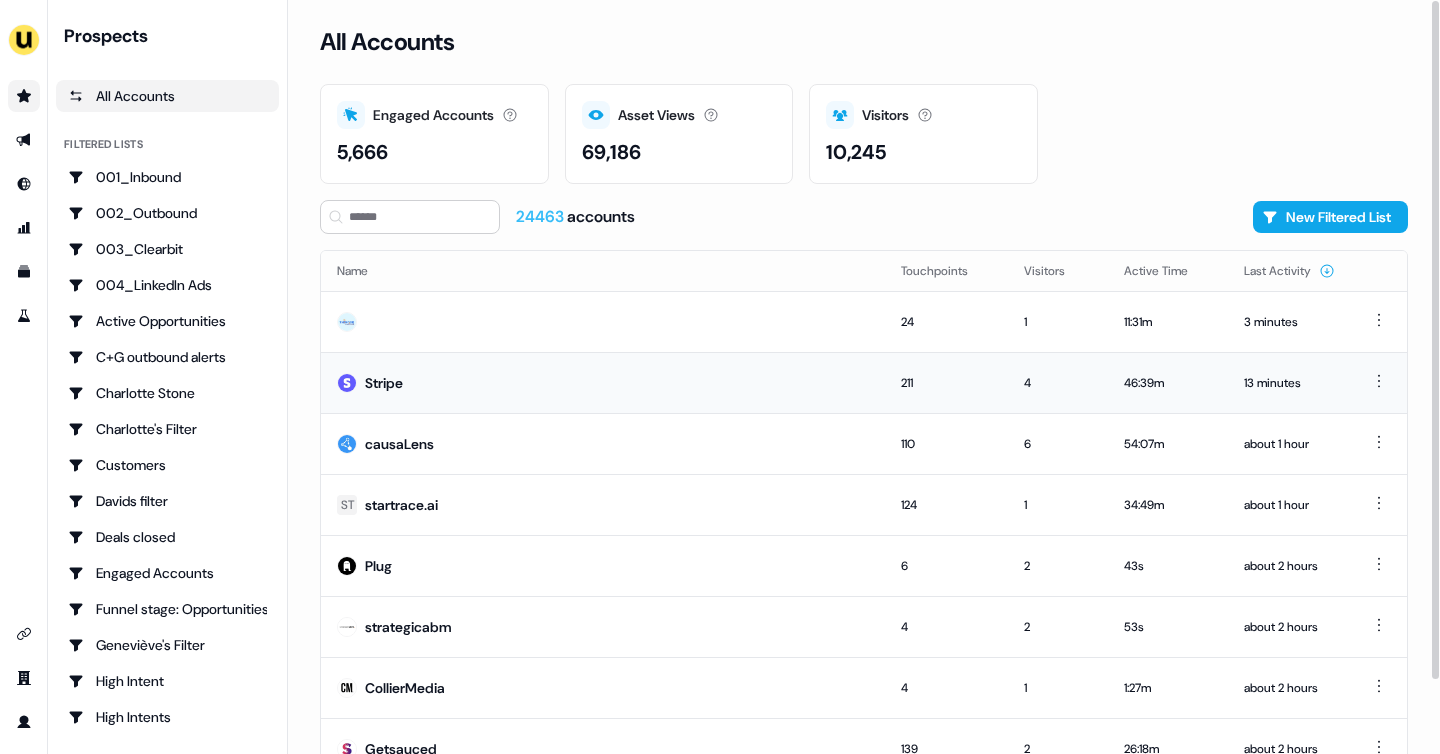 click on "Stripe" at bounding box center [603, 382] 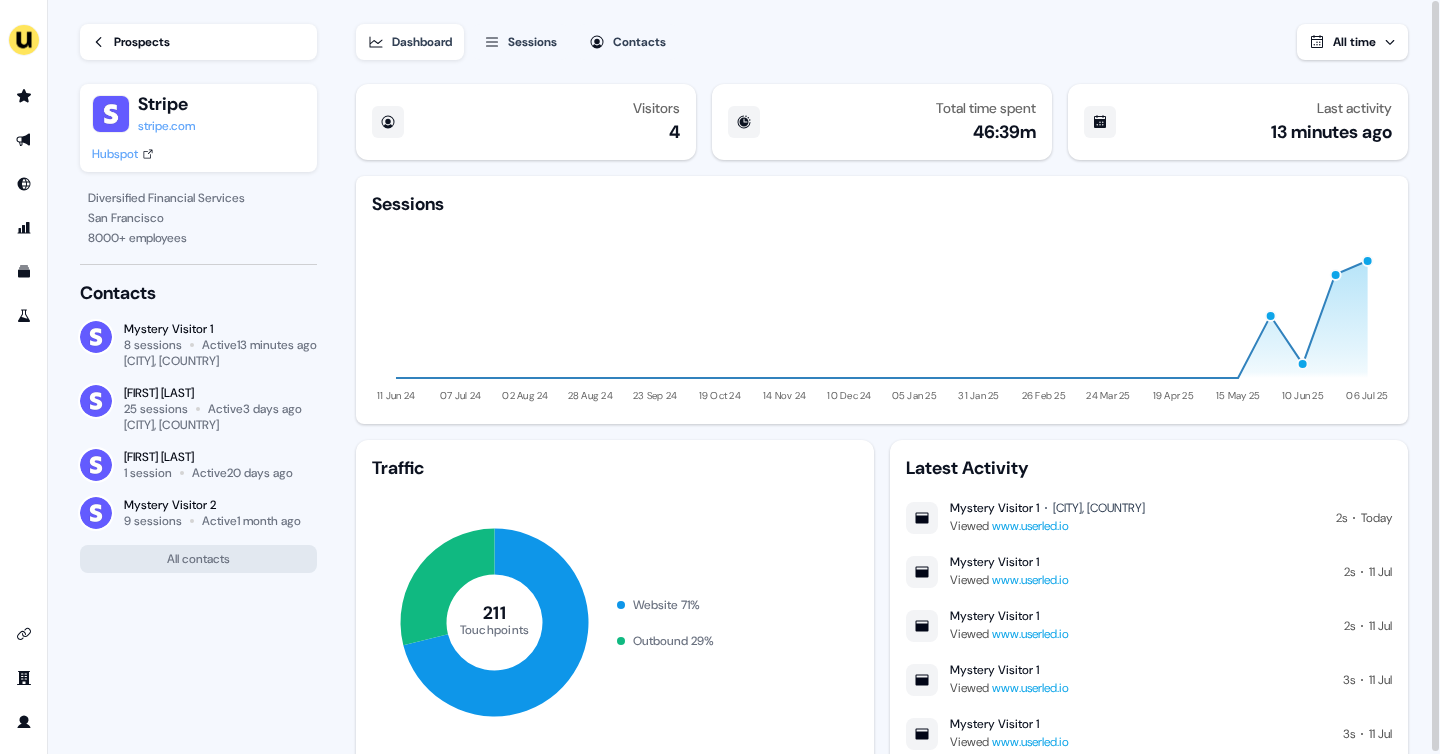click on "Prospects" at bounding box center (142, 42) 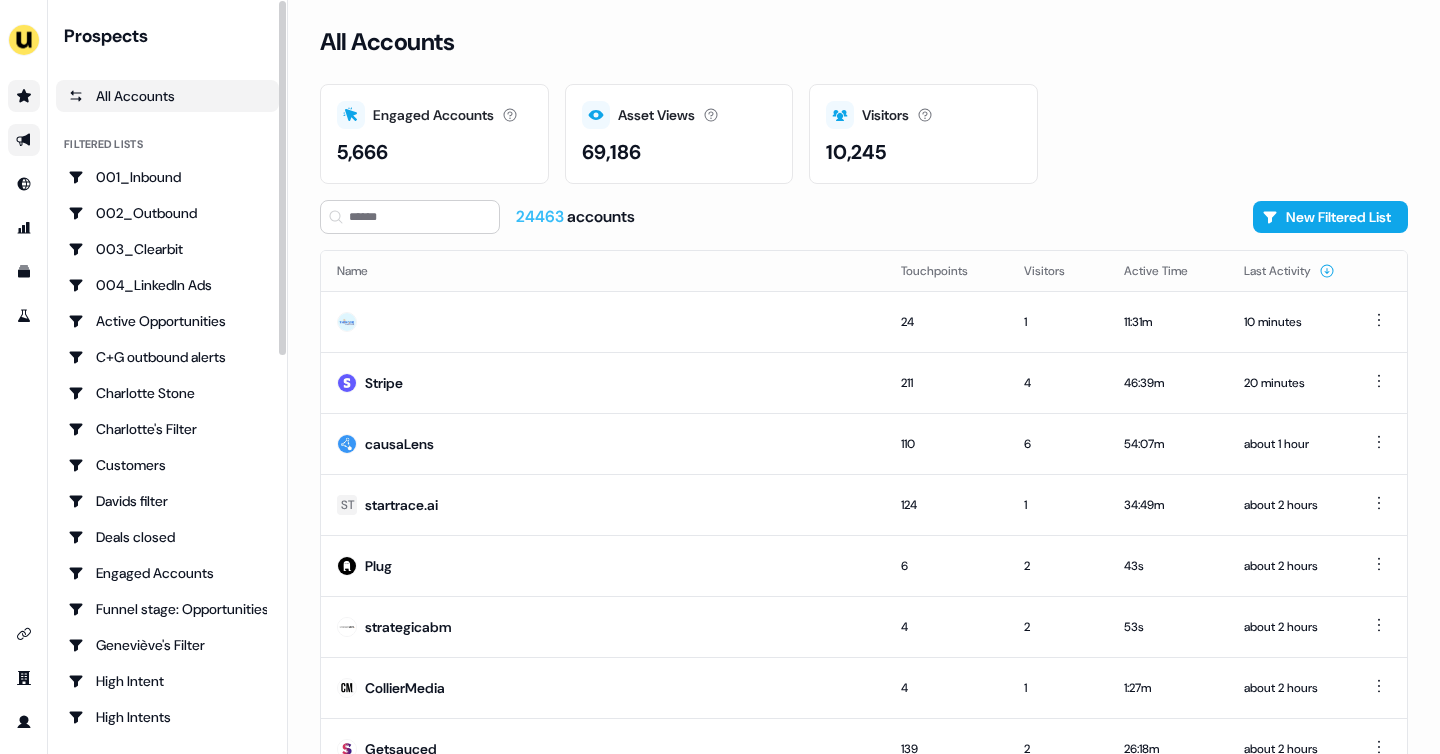 click at bounding box center [24, 140] 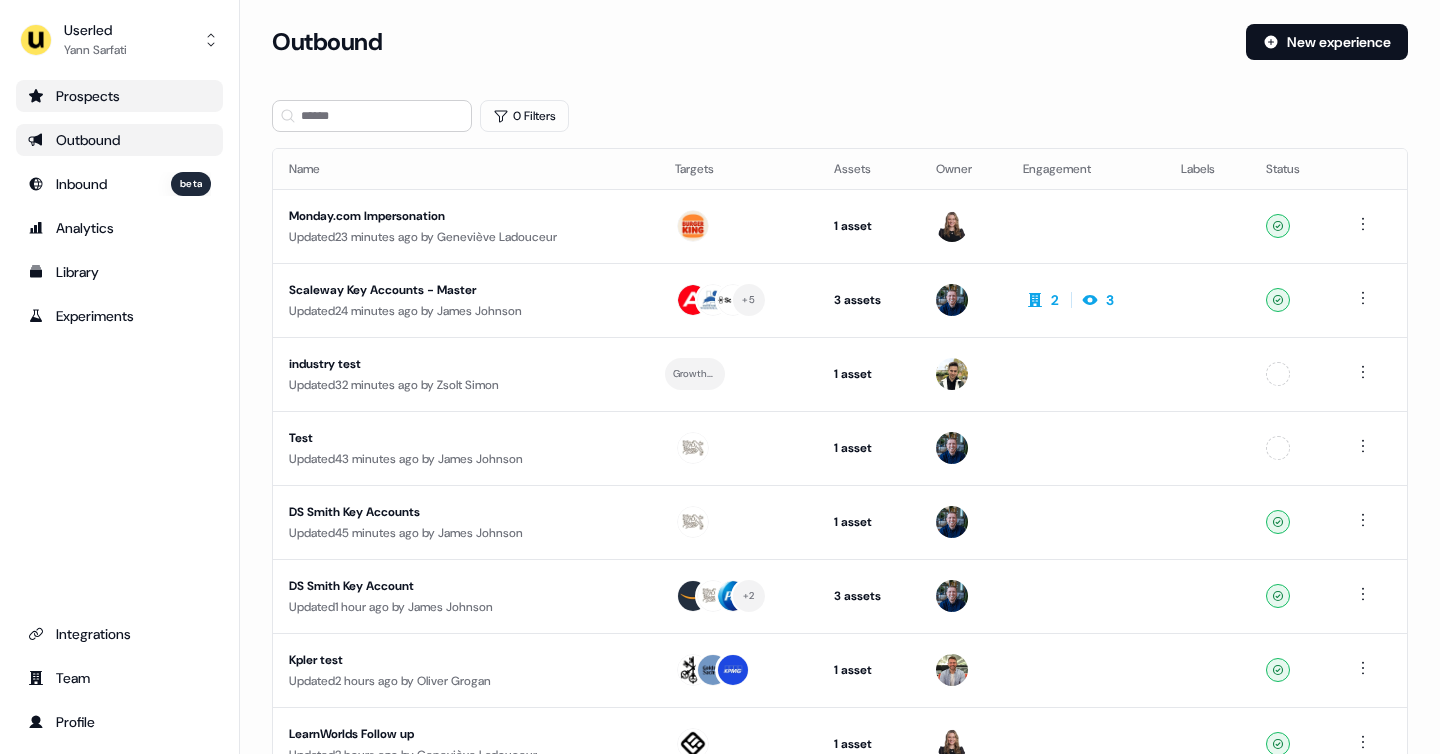 click on "Prospects" at bounding box center (119, 96) 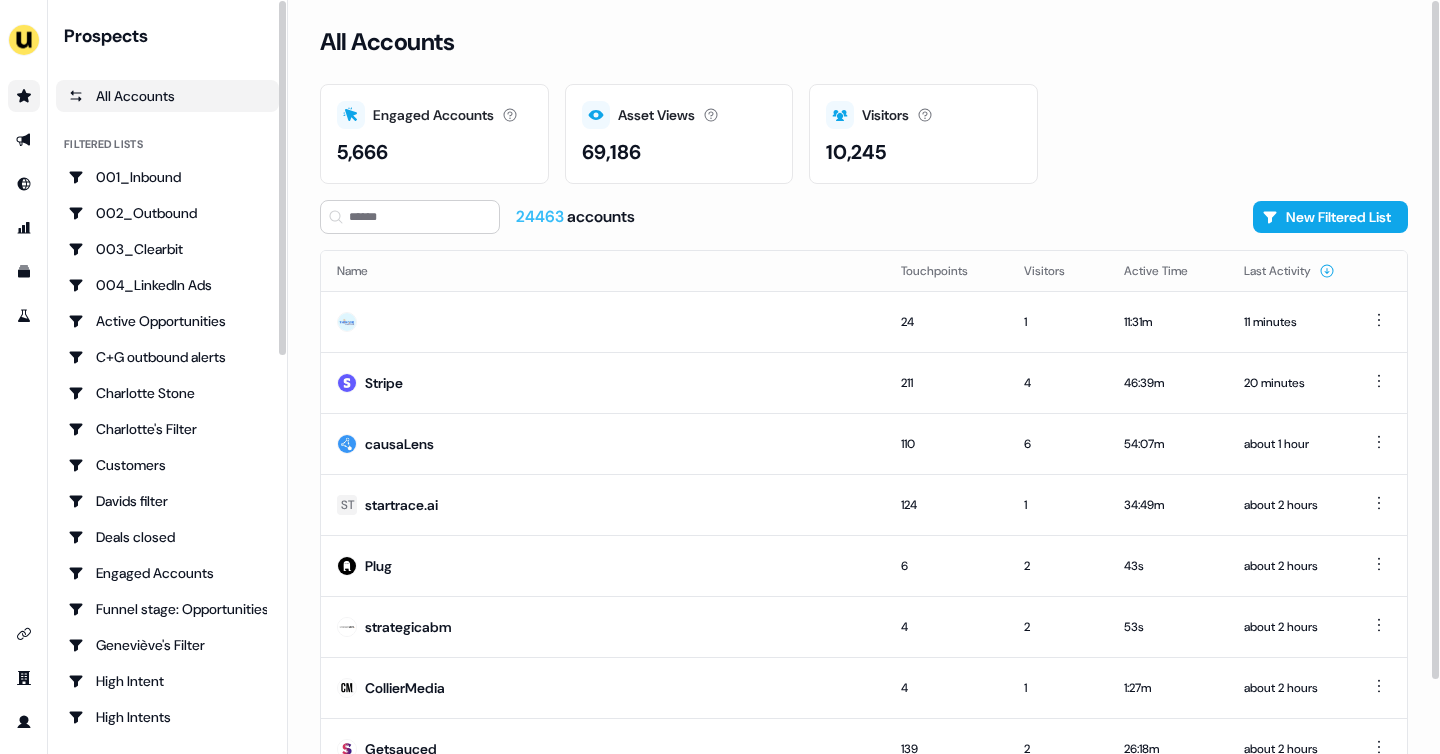 click on "All Accounts" at bounding box center (167, 96) 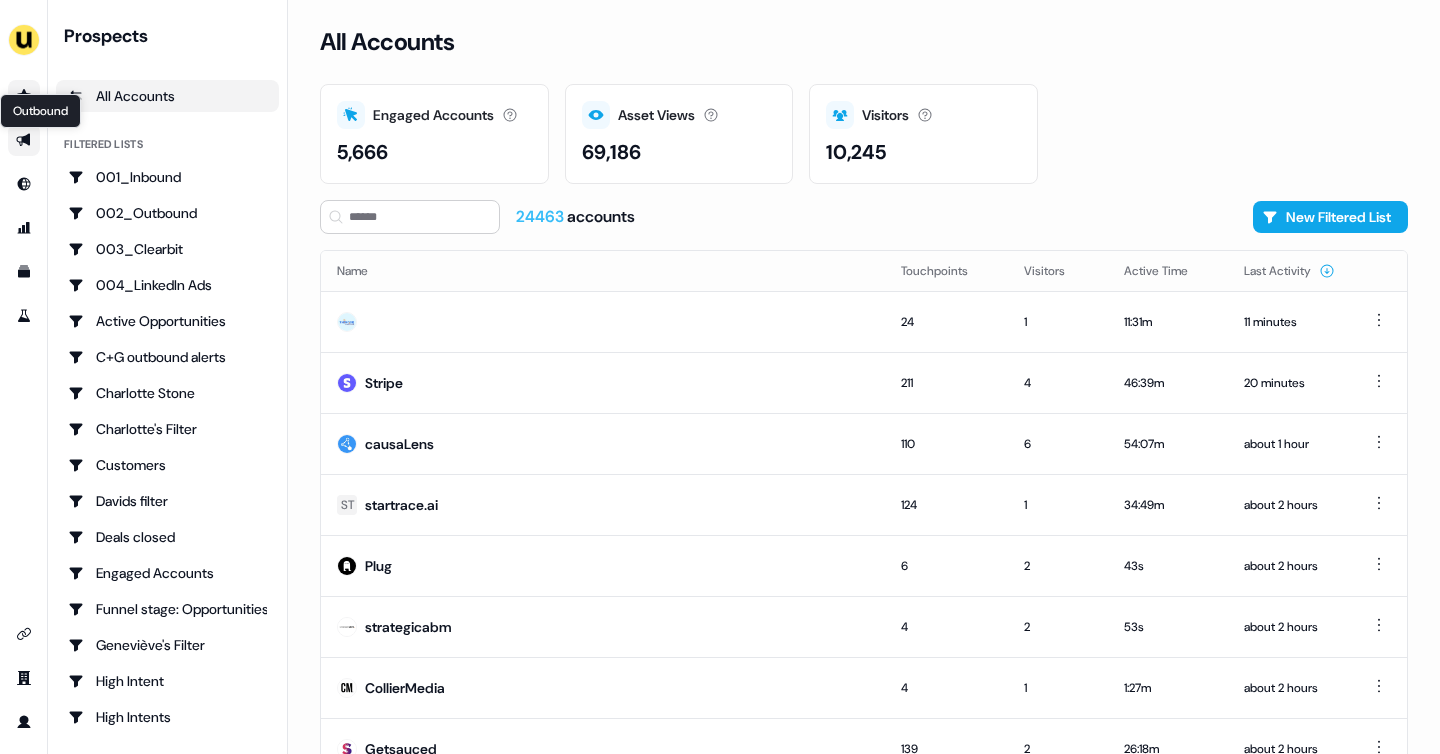 click 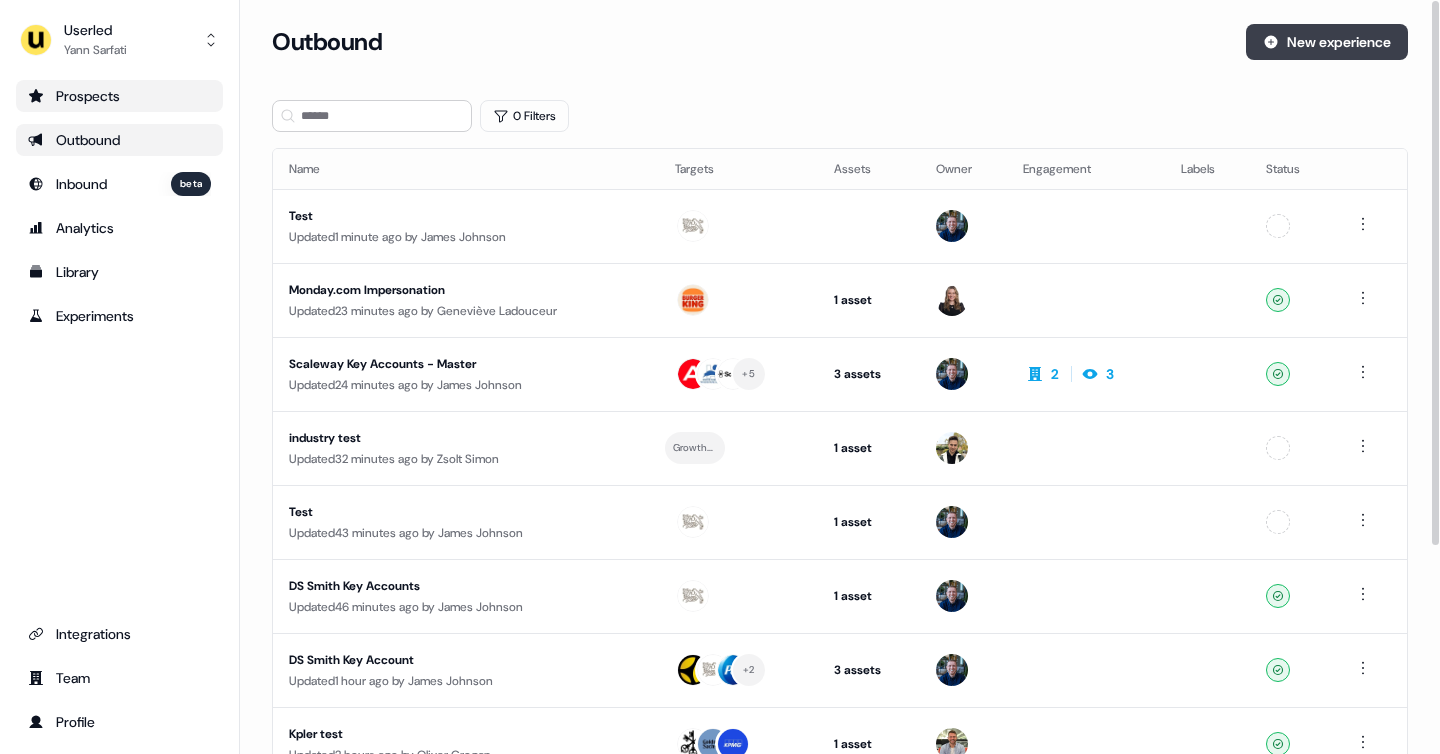 click on "New experience" at bounding box center (1327, 42) 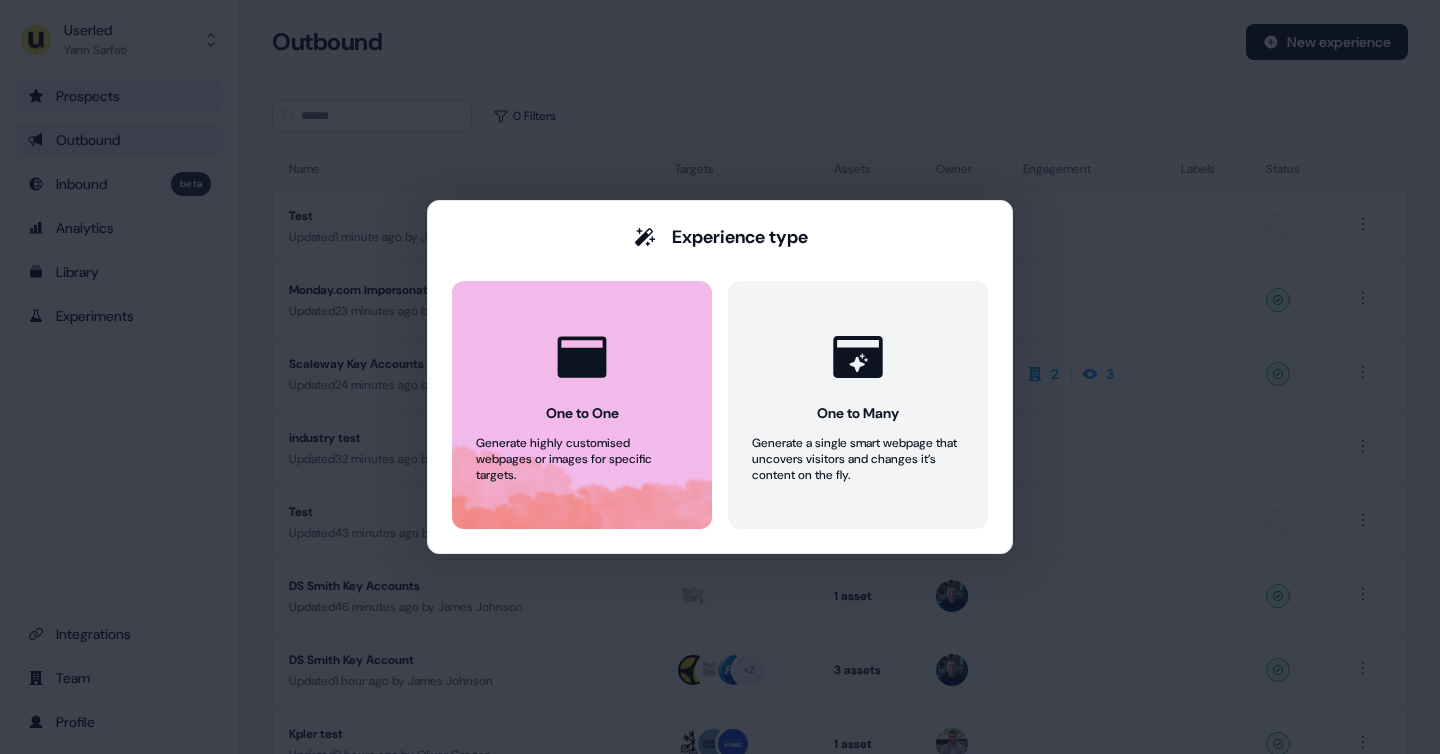 click on "One to One Generate highly customised webpages or images for specific targets." at bounding box center (582, 405) 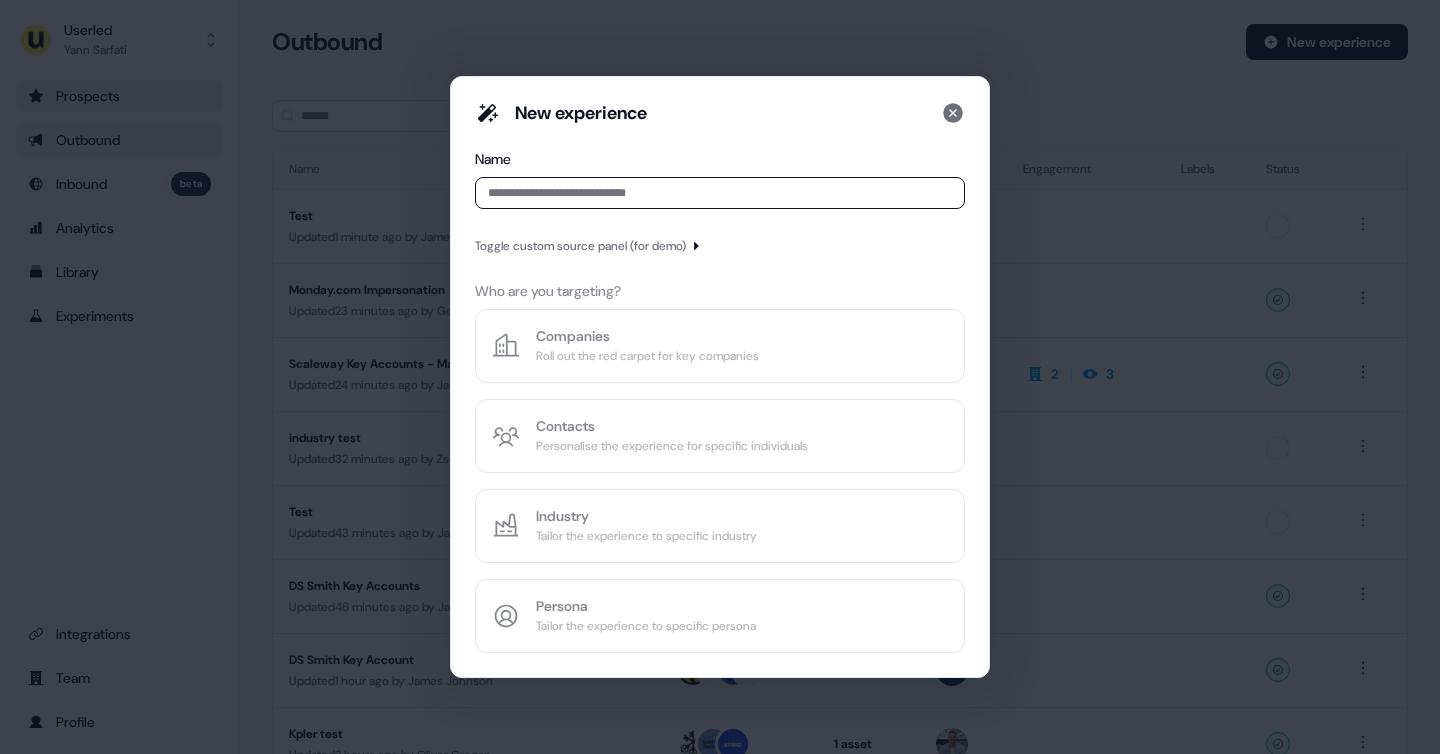 click at bounding box center [720, 193] 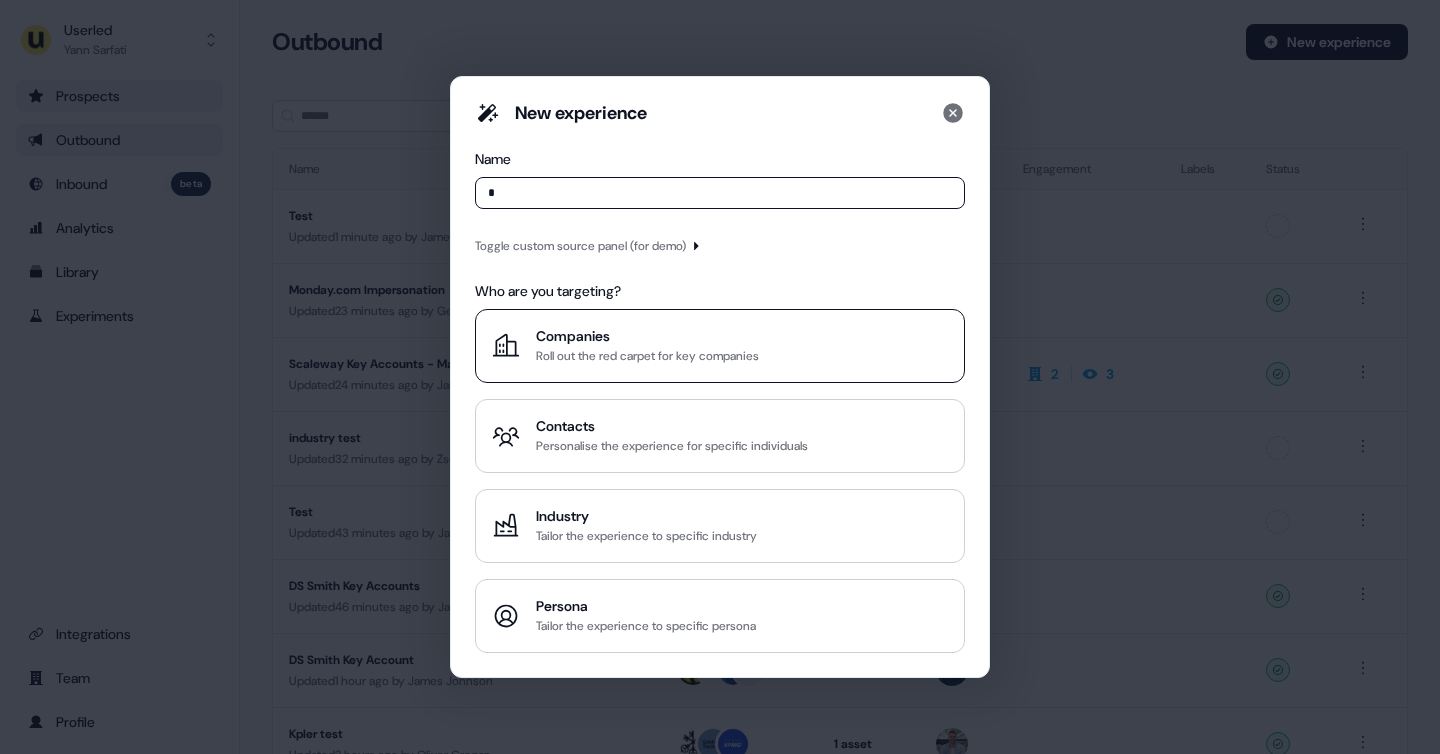 type on "*" 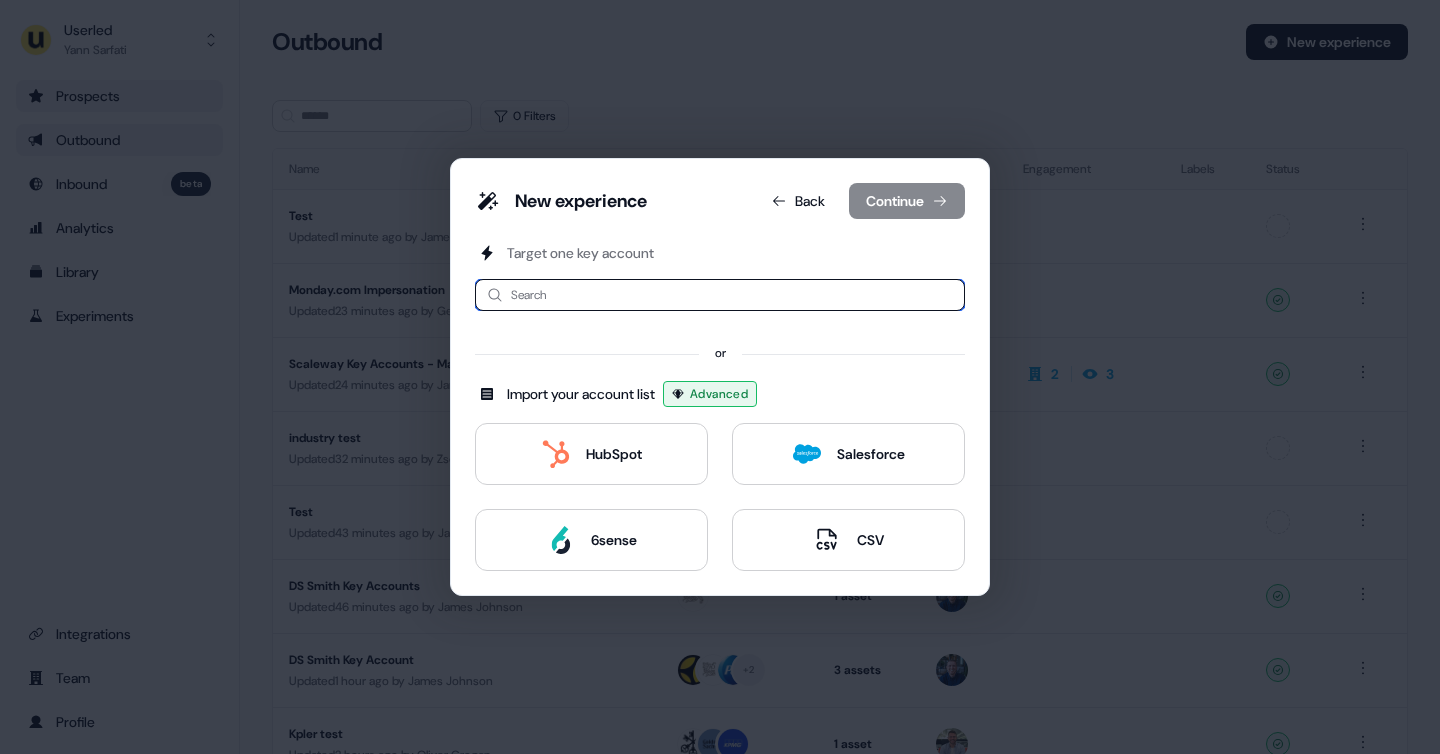 click at bounding box center (720, 295) 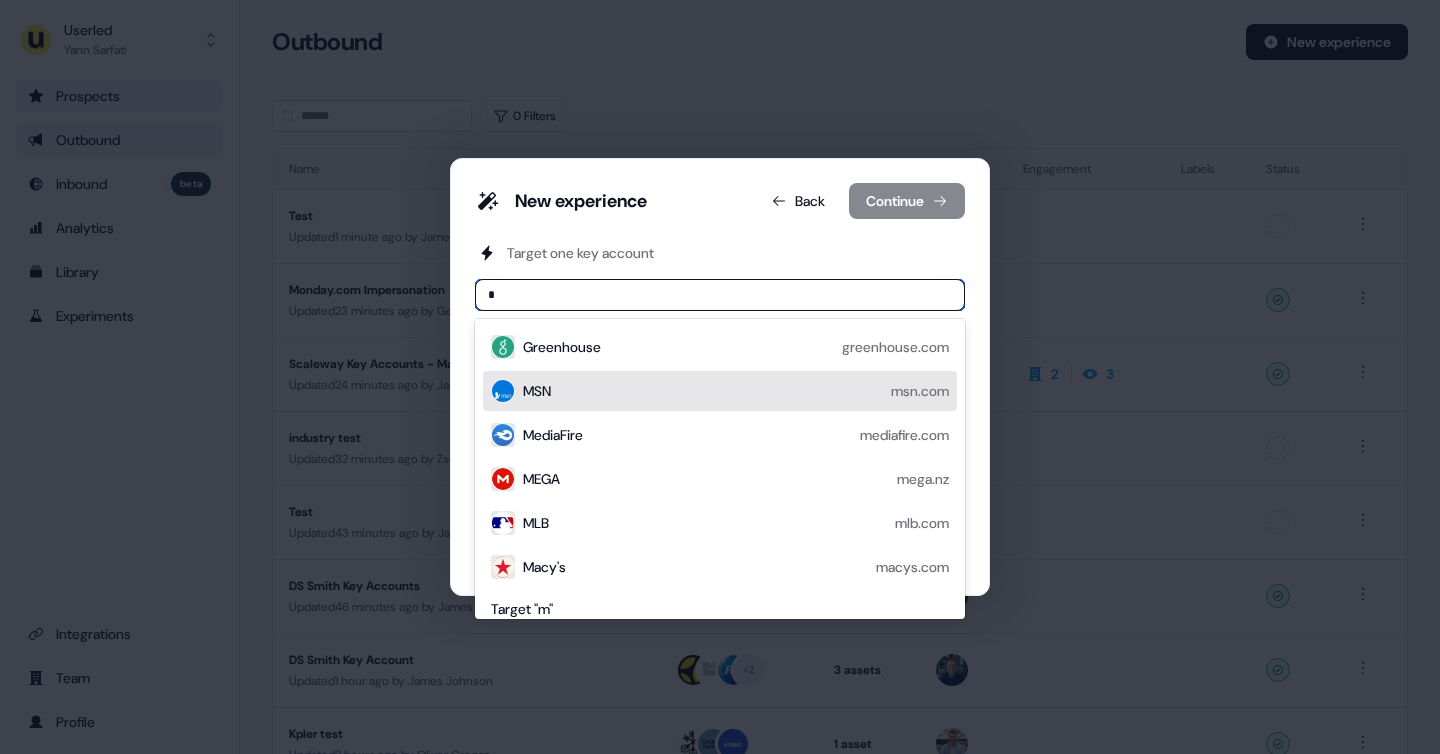 click on "Greenhouse greenhouse.com" at bounding box center [736, 347] 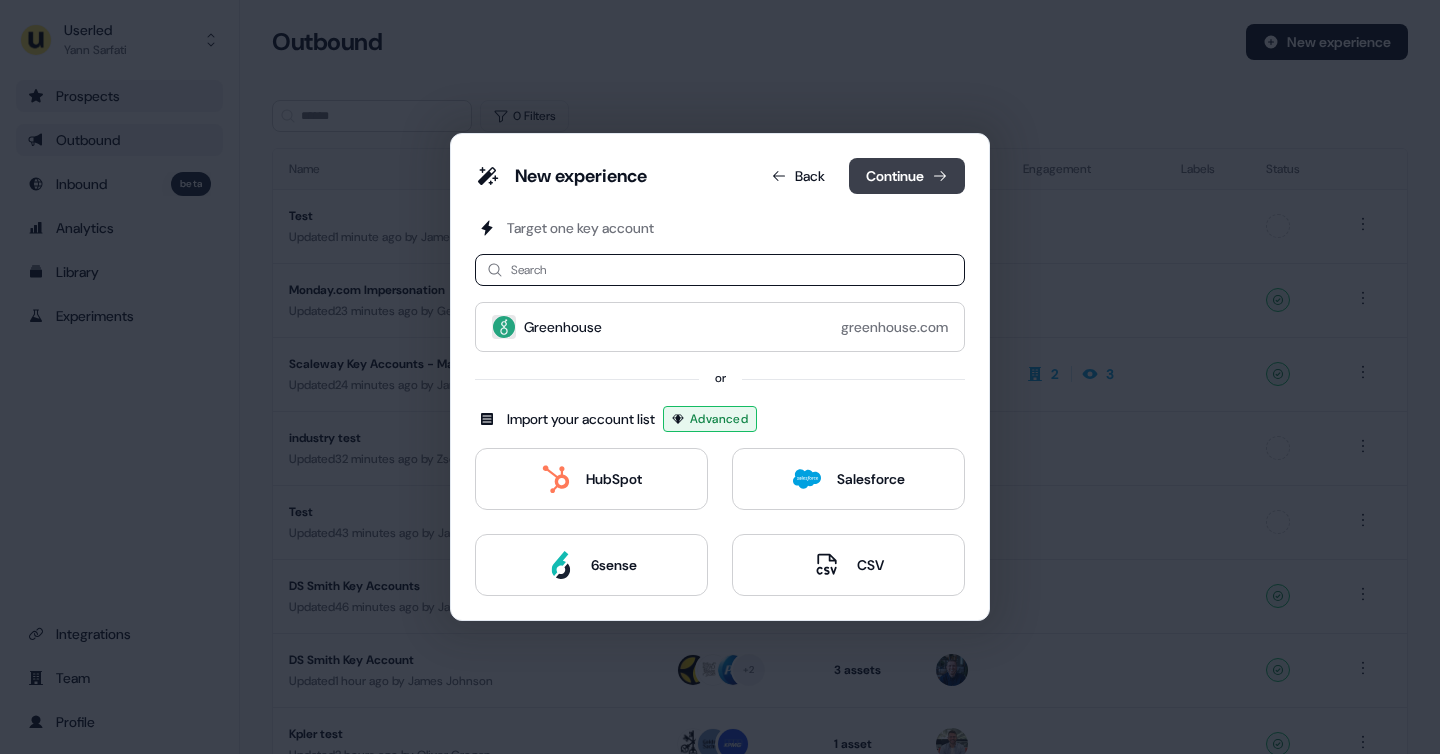 click on "Continue" at bounding box center (907, 176) 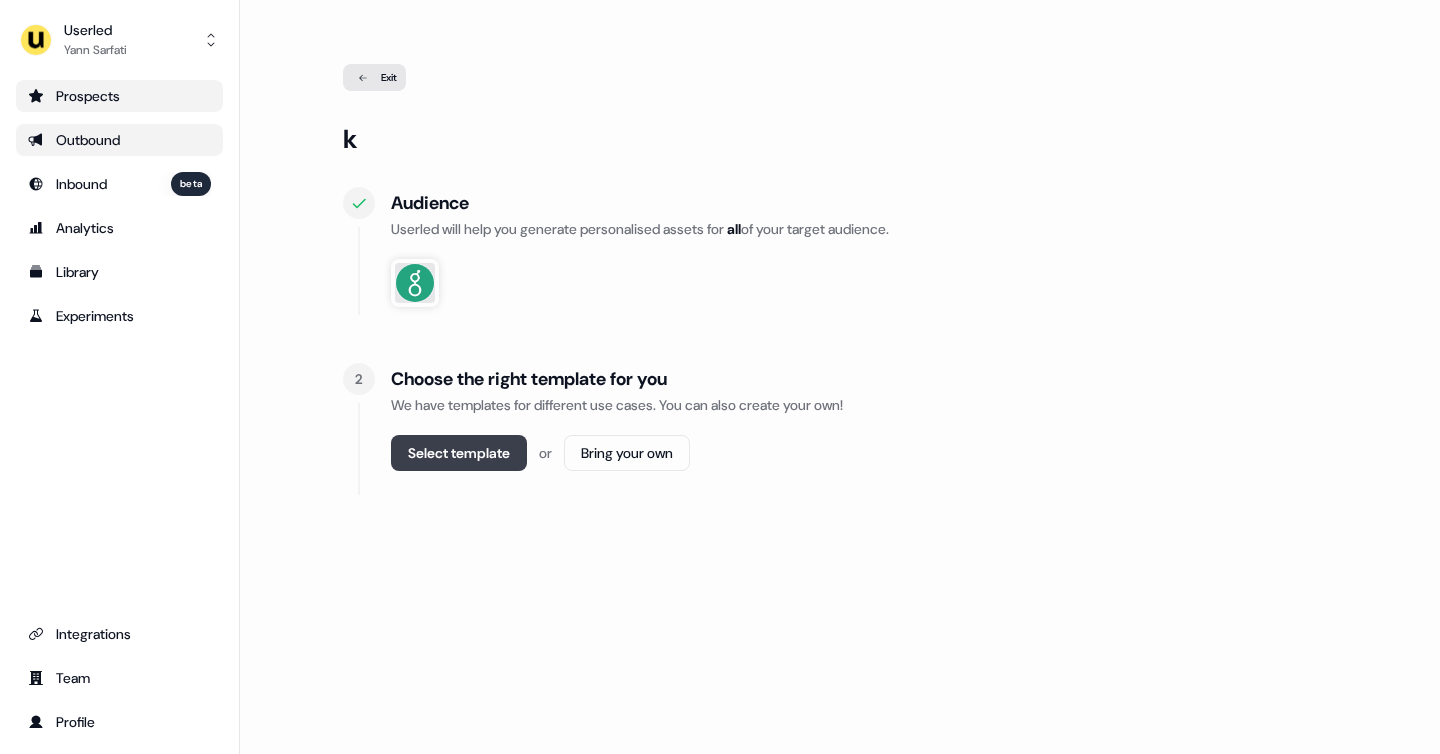 click on "Select template" at bounding box center [459, 453] 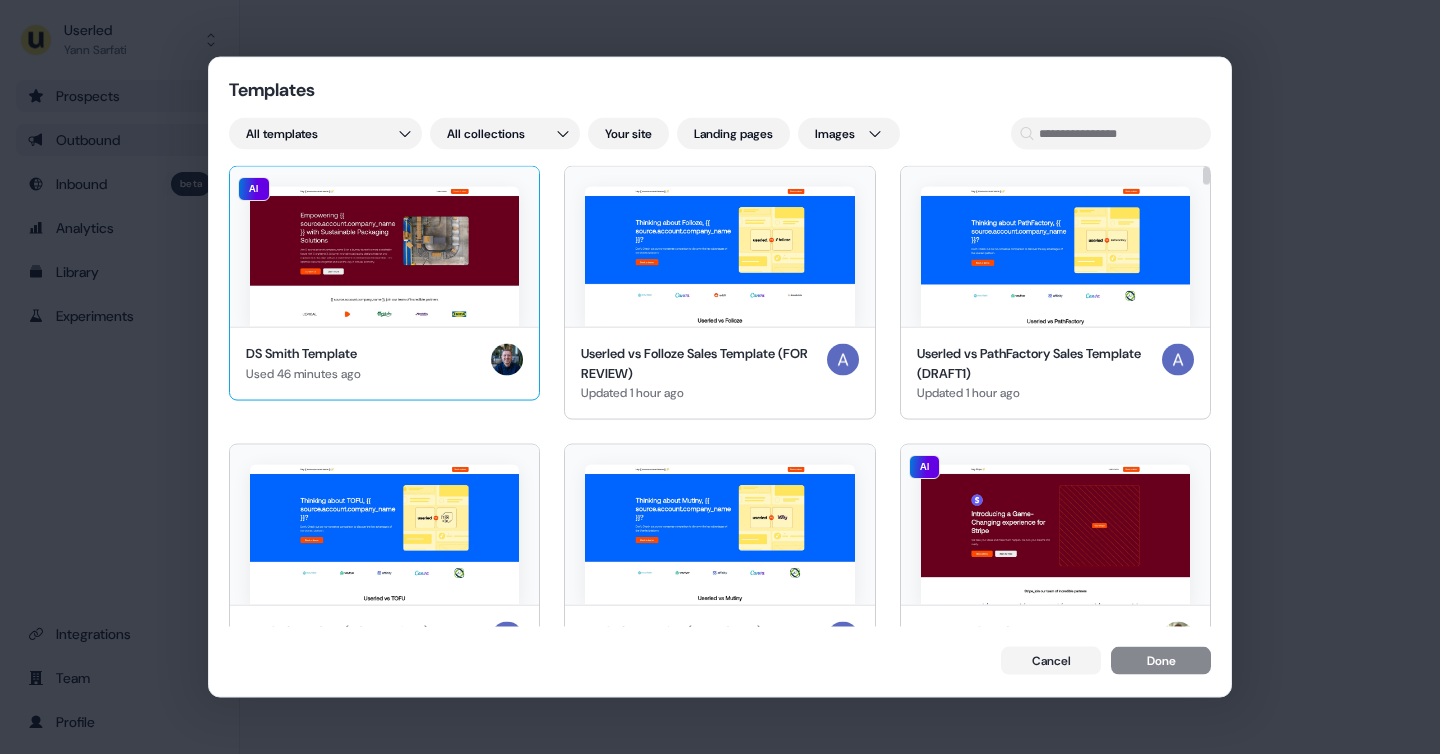 click at bounding box center [384, 257] 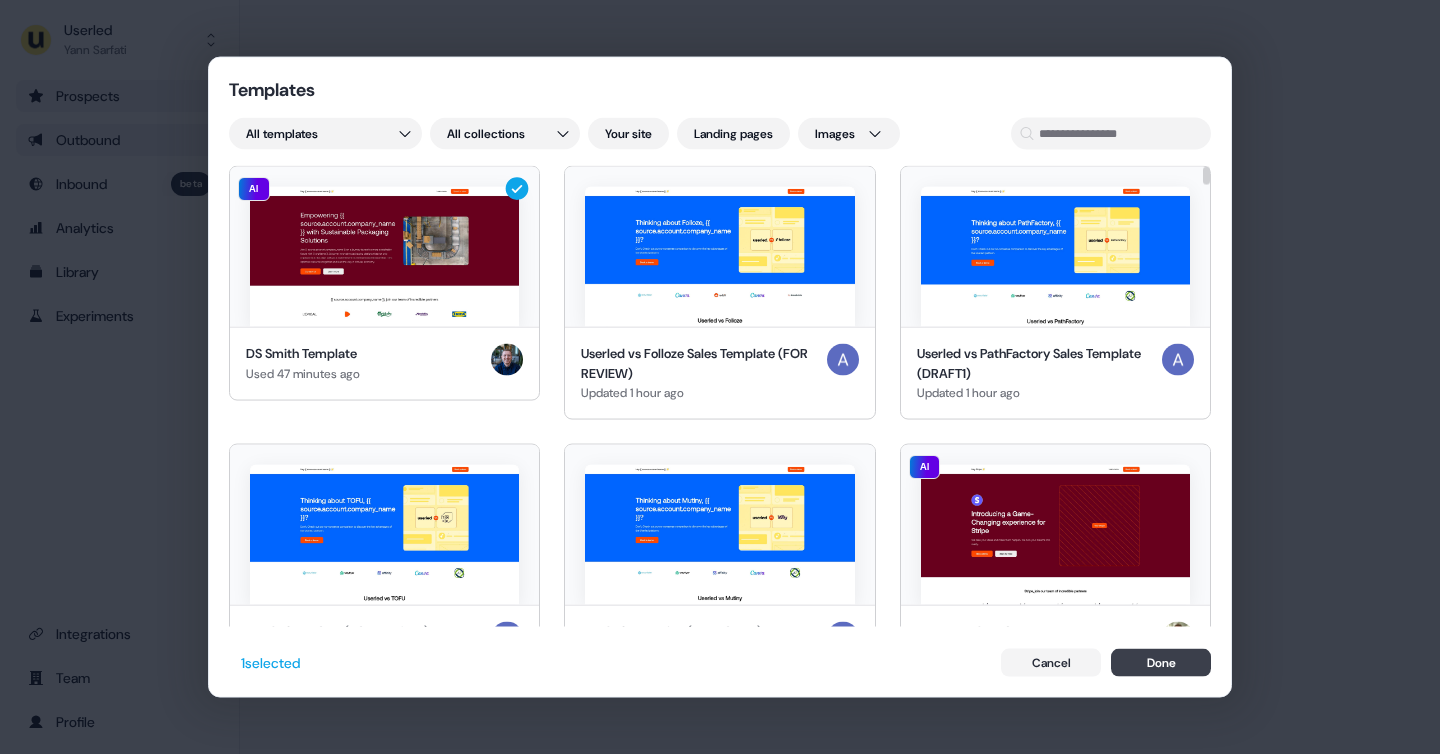 click on "Done" at bounding box center [1161, 662] 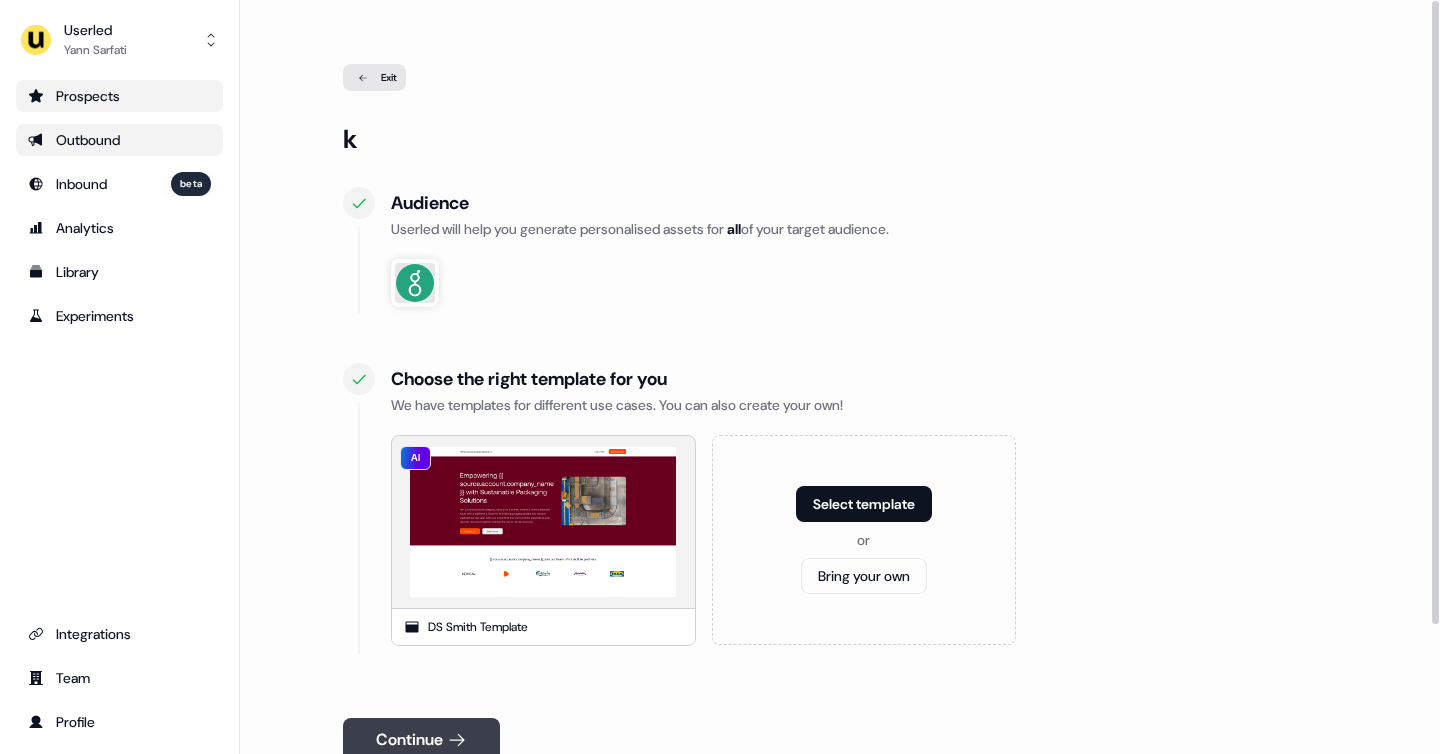 click on "Continue" at bounding box center (421, 740) 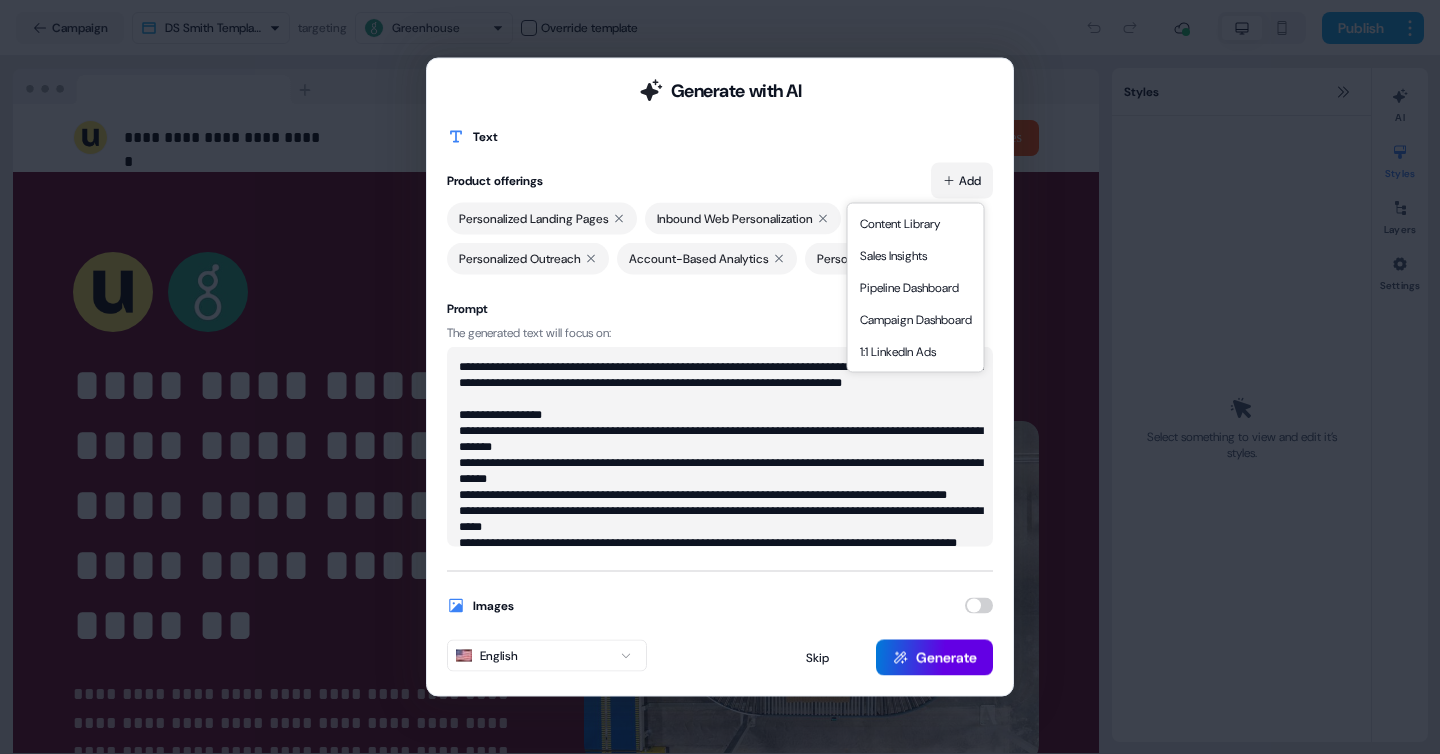 click on "**********" at bounding box center (720, 377) 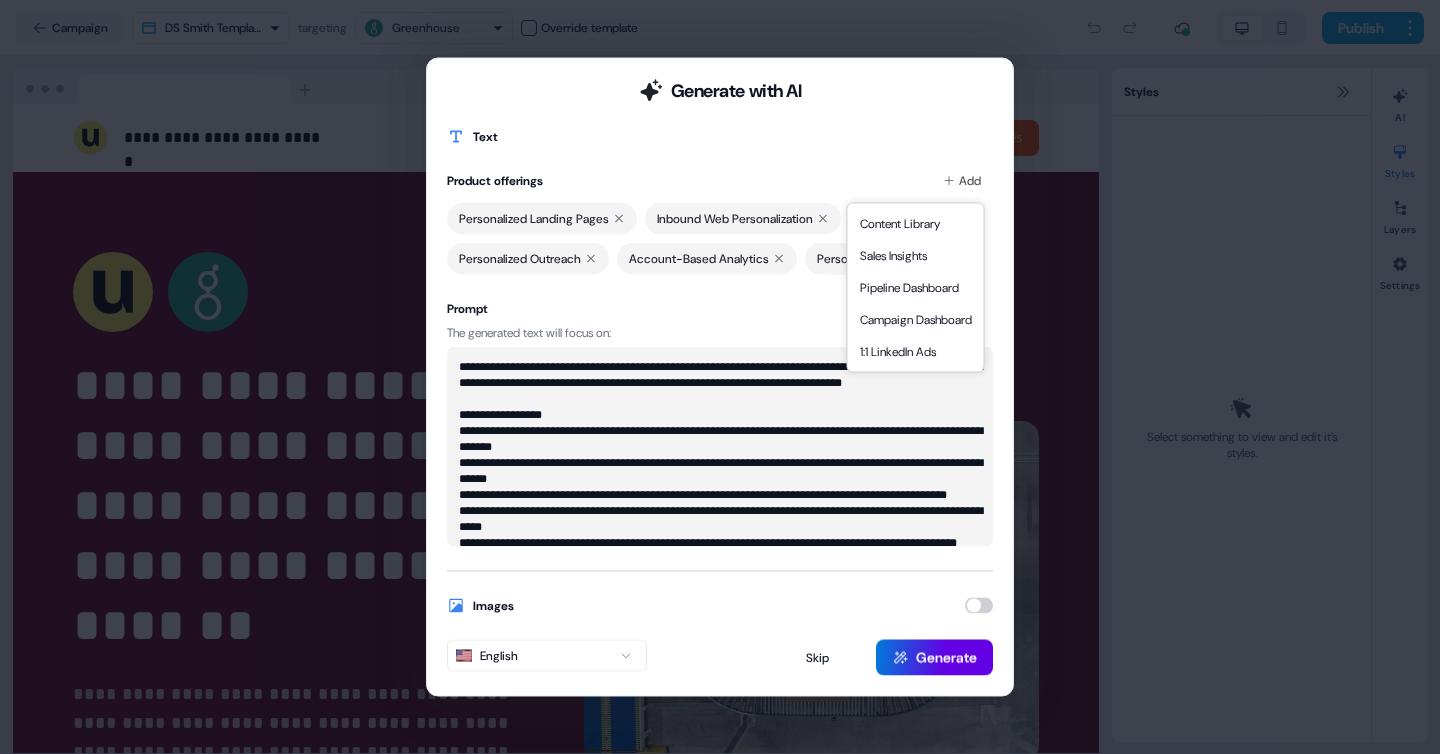 click on "**********" at bounding box center [720, 377] 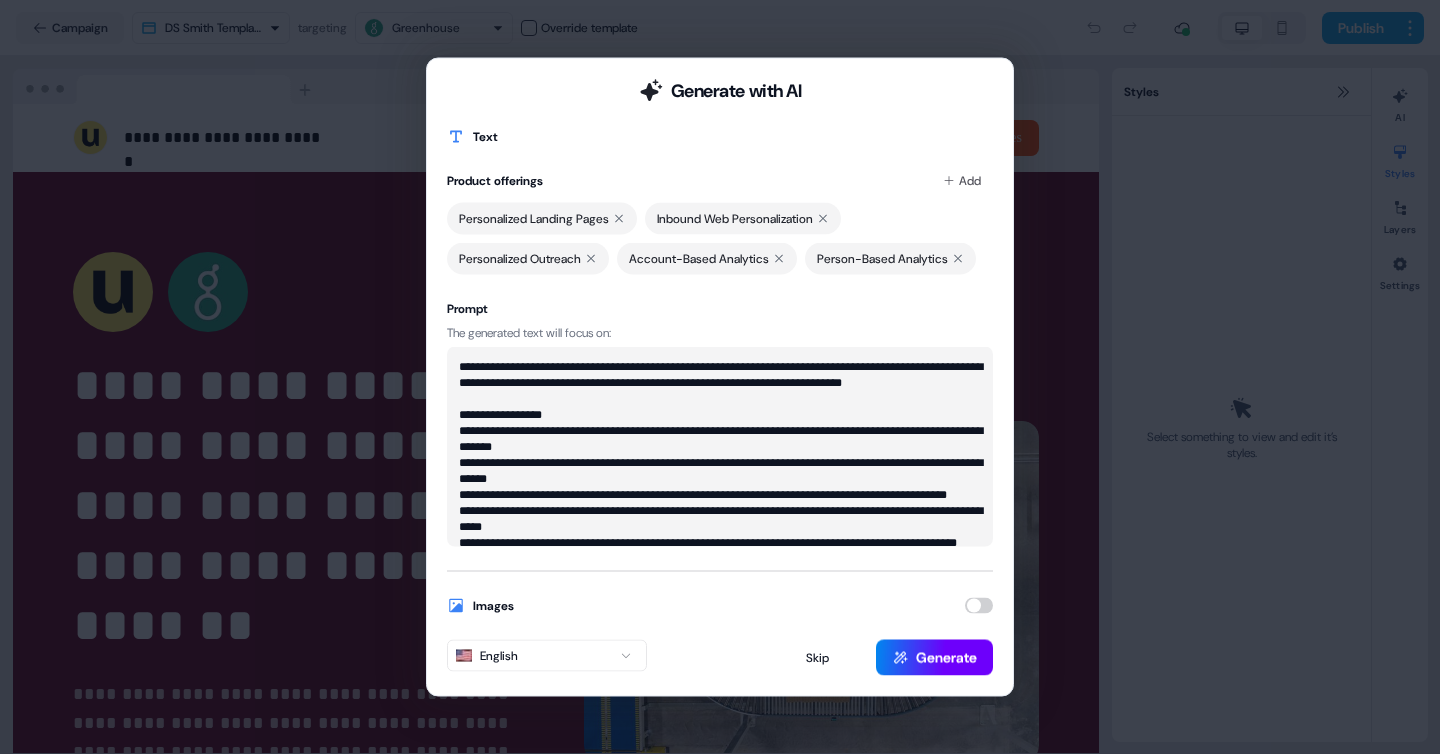click on "Generate" at bounding box center [934, 658] 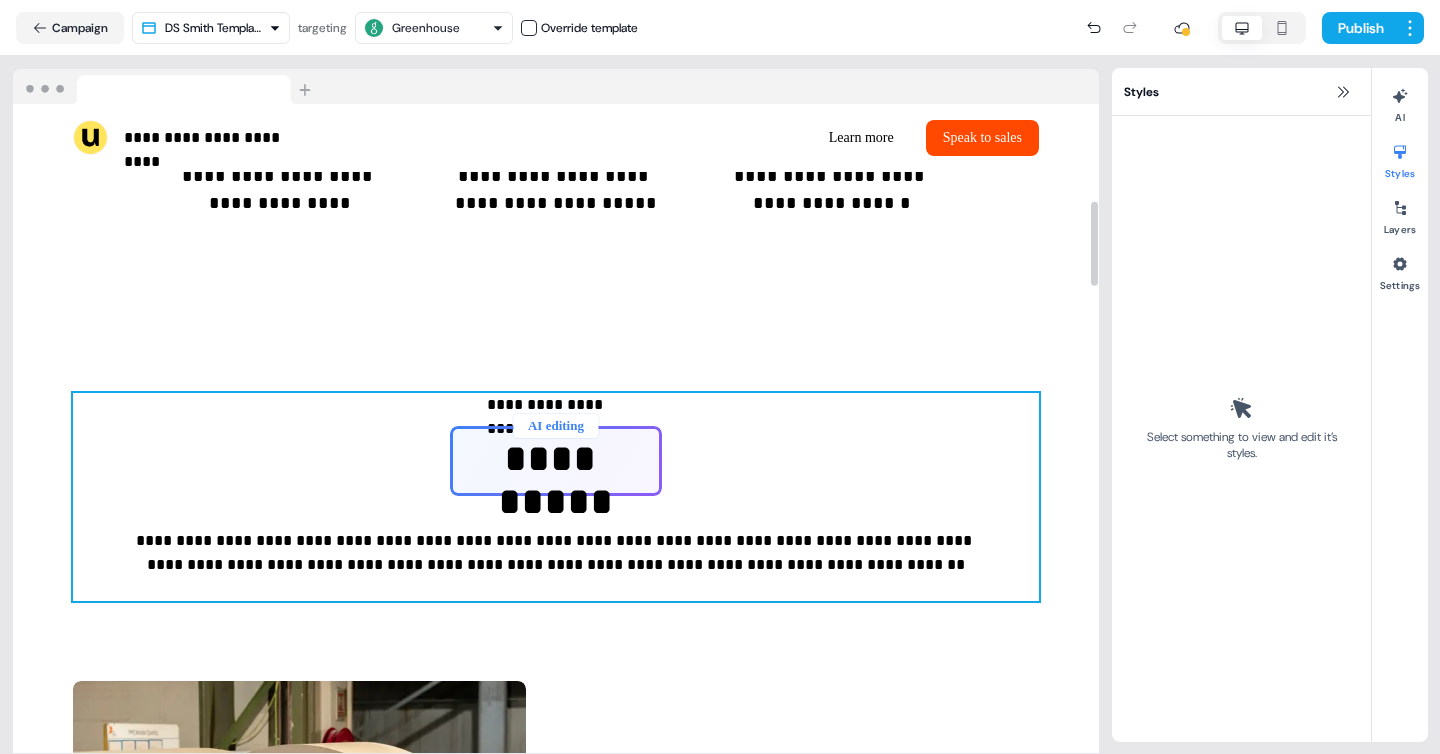scroll, scrollTop: 0, scrollLeft: 0, axis: both 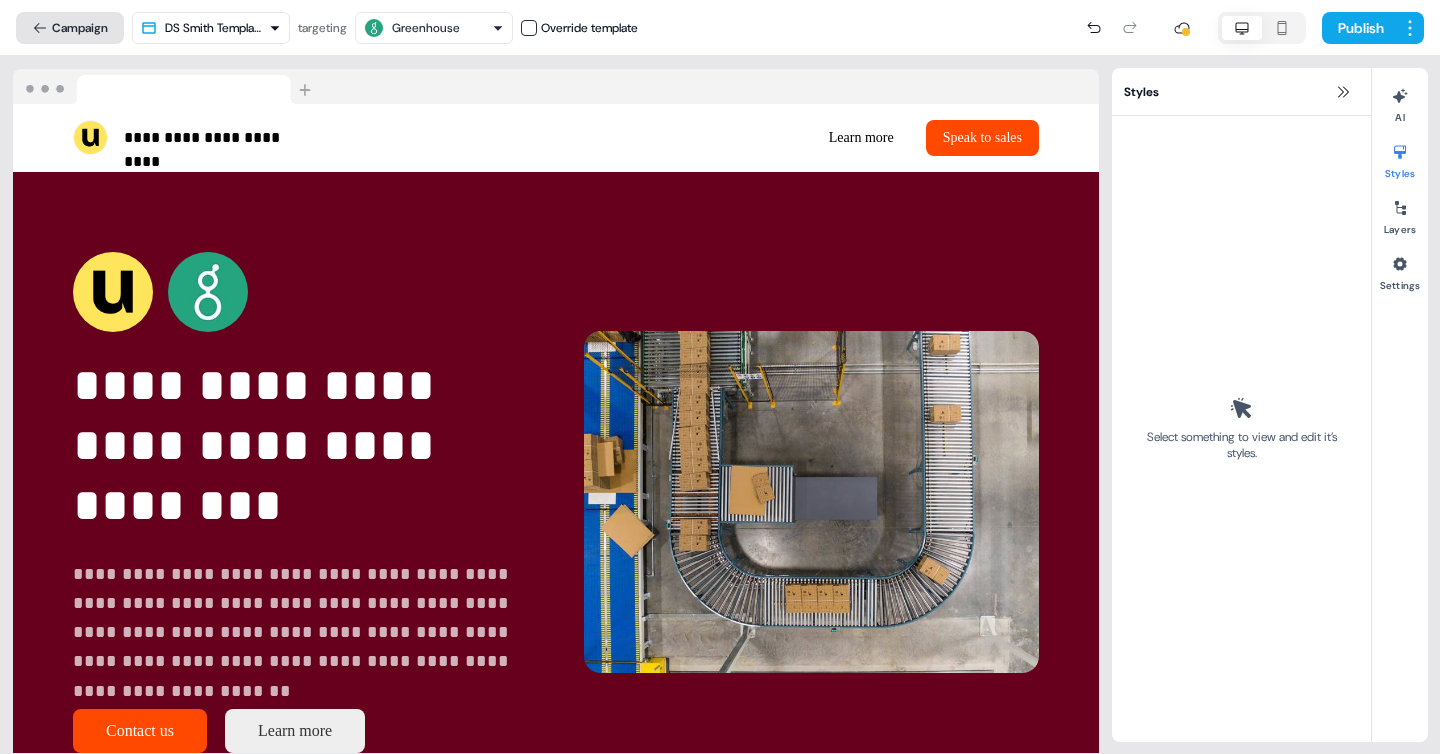click on "Campaign" at bounding box center [70, 28] 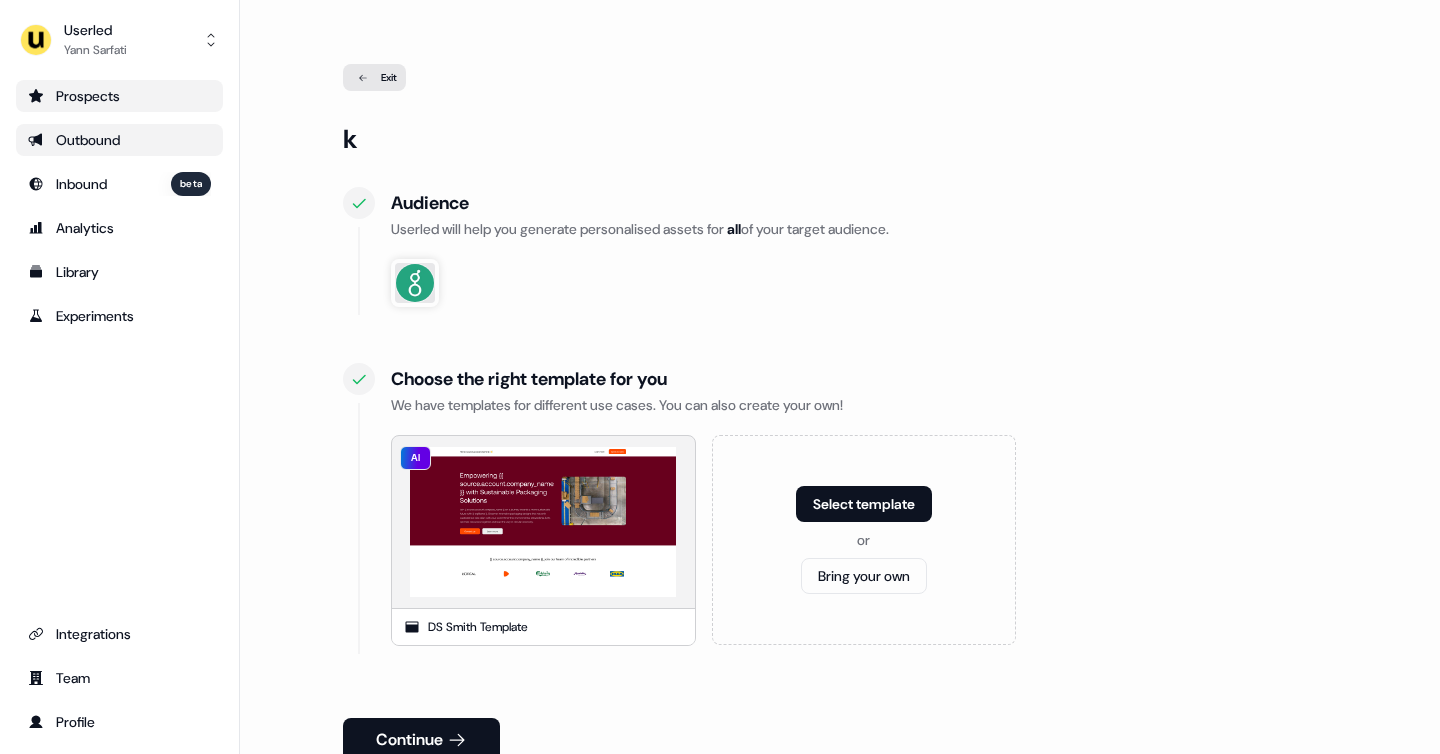 click on "Prospects" at bounding box center (119, 96) 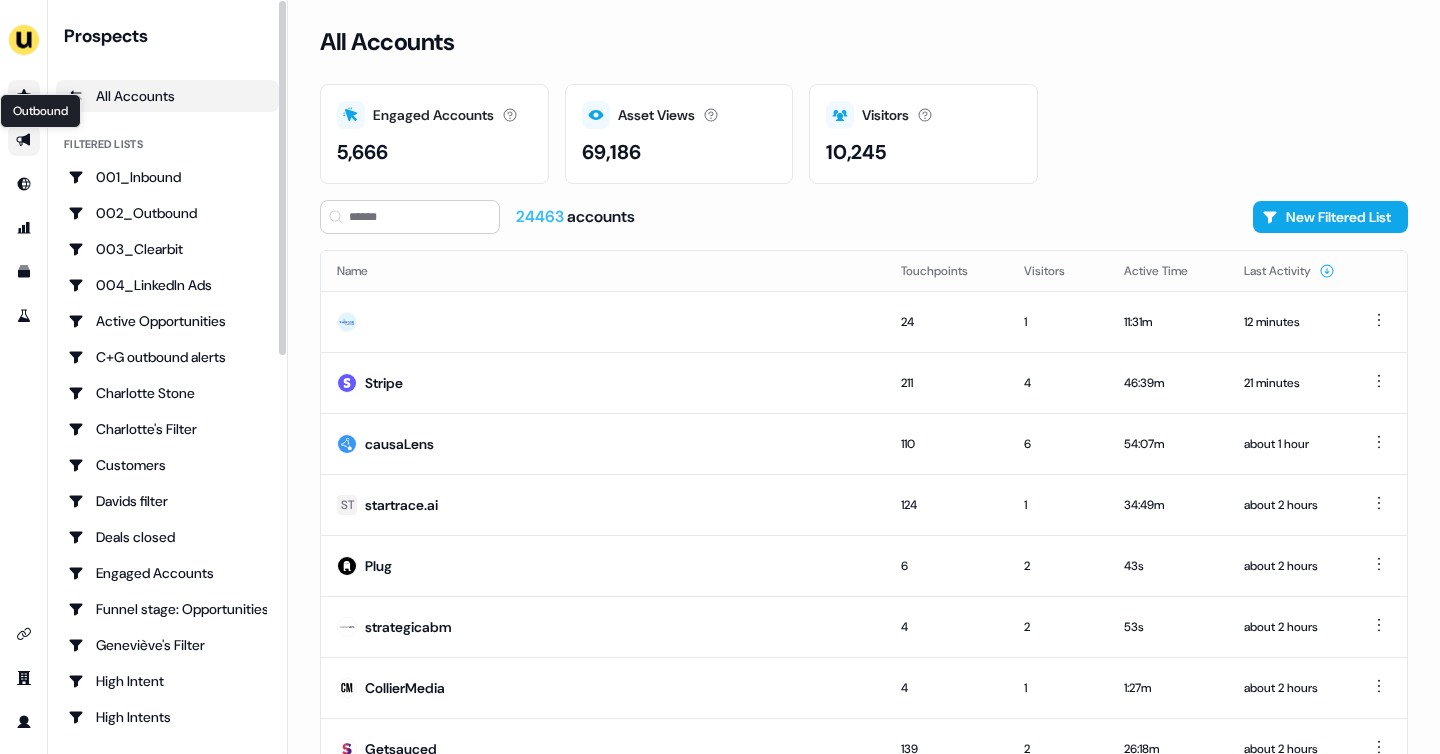 click 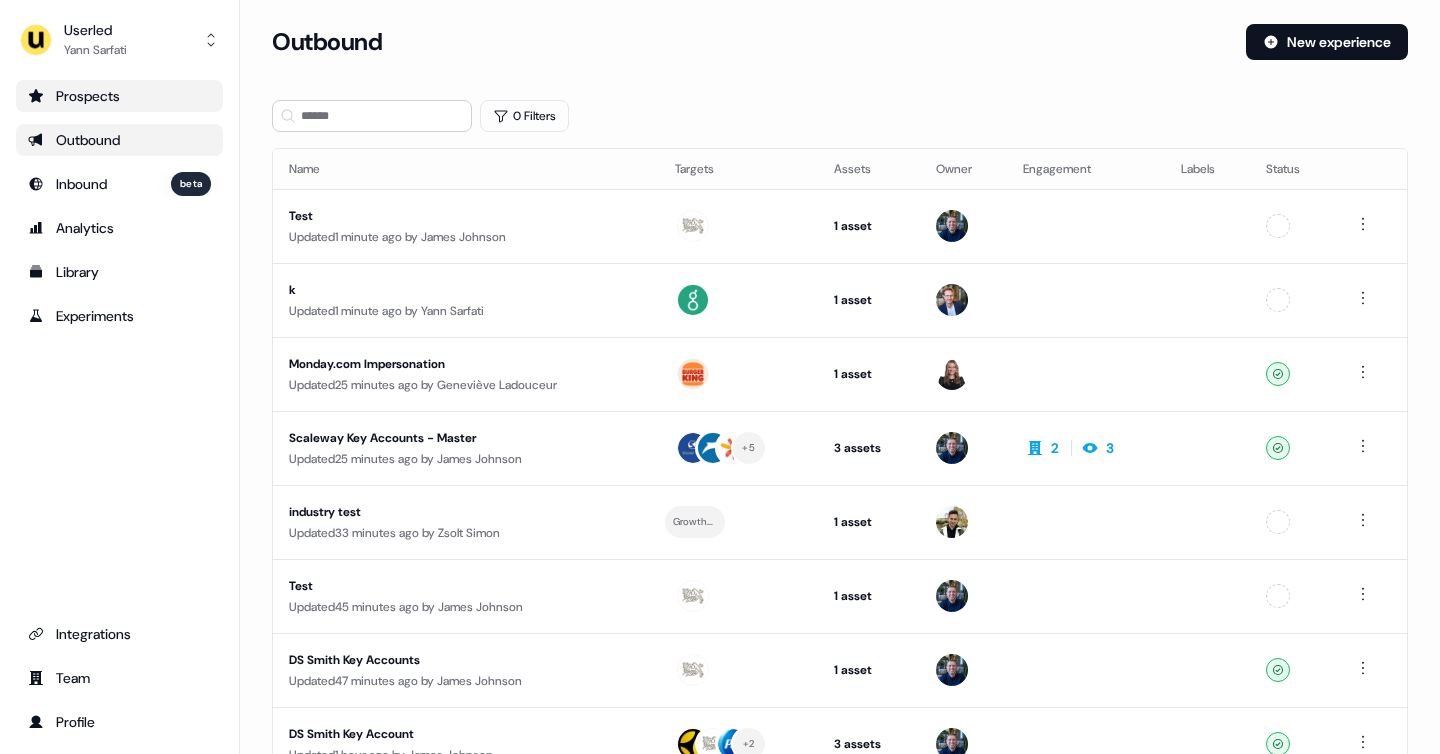 click on "Prospects" at bounding box center [119, 96] 